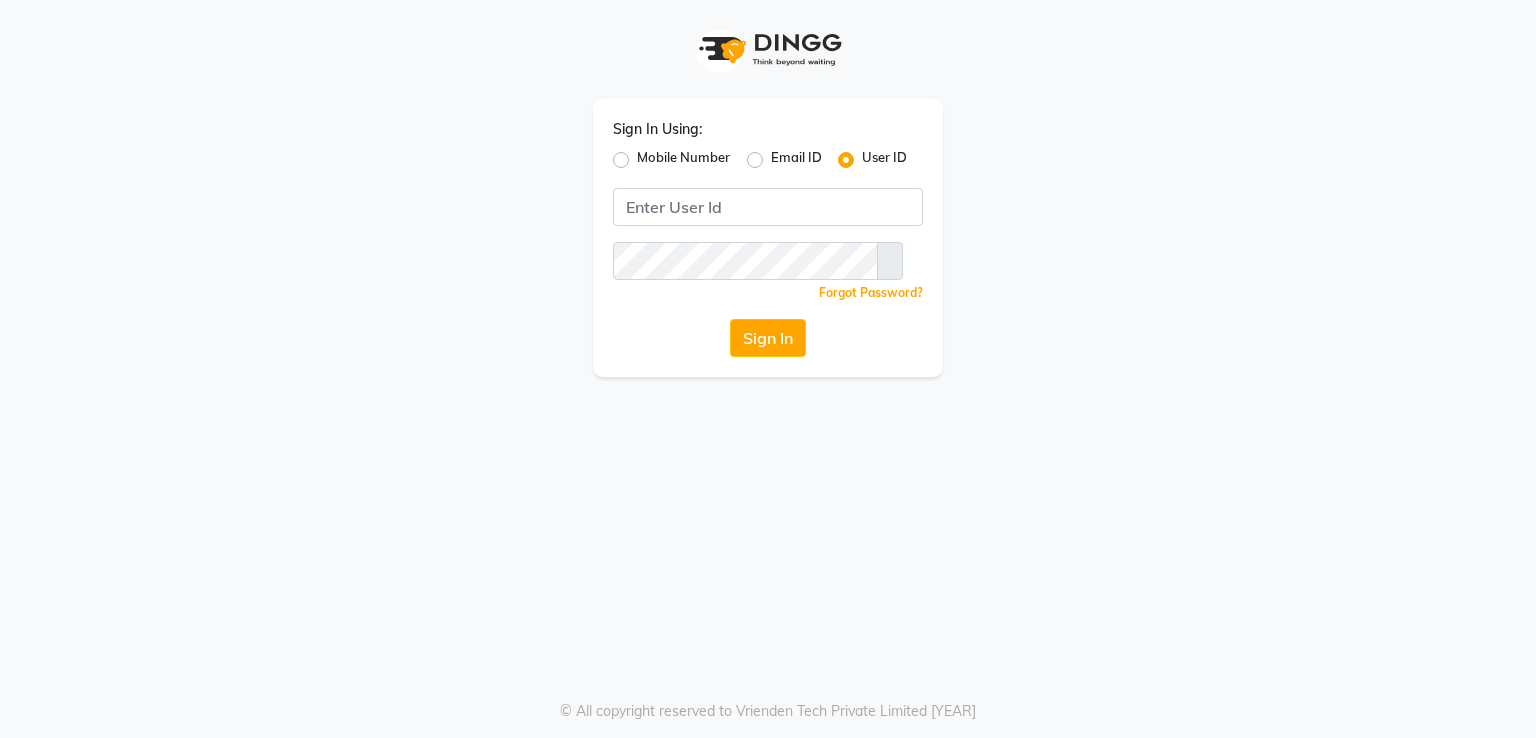 scroll, scrollTop: 0, scrollLeft: 0, axis: both 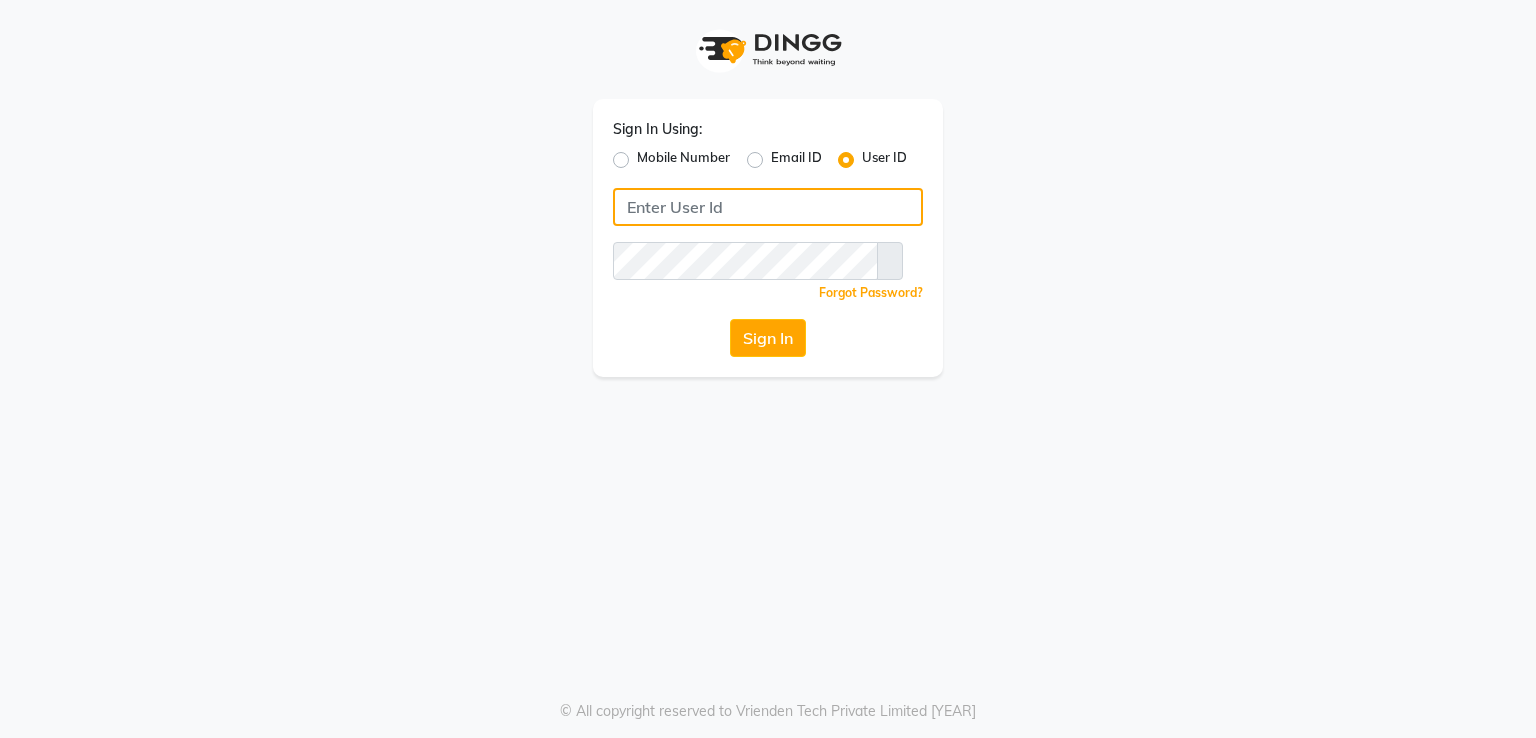 type on "crown123" 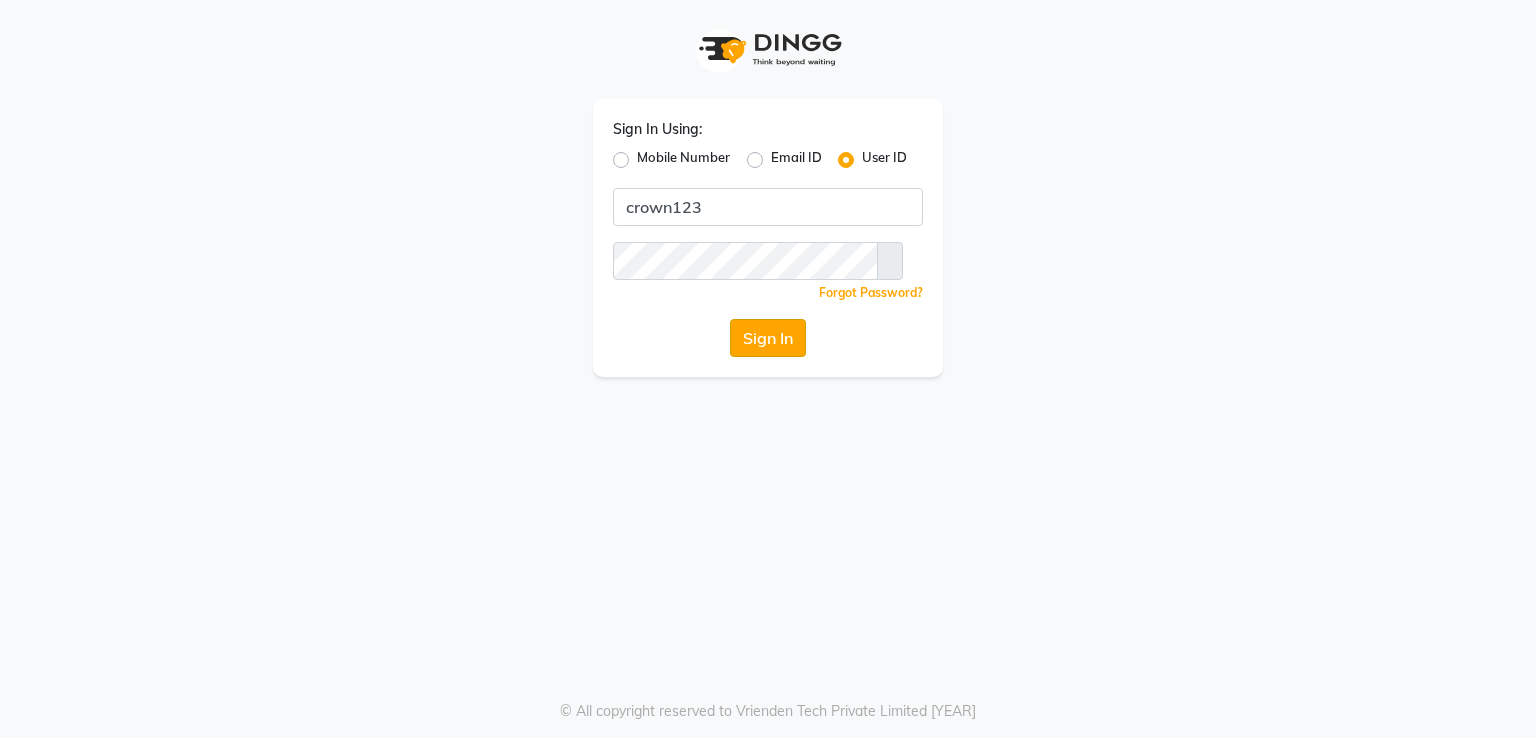 click on "Sign In" at bounding box center (768, 338) 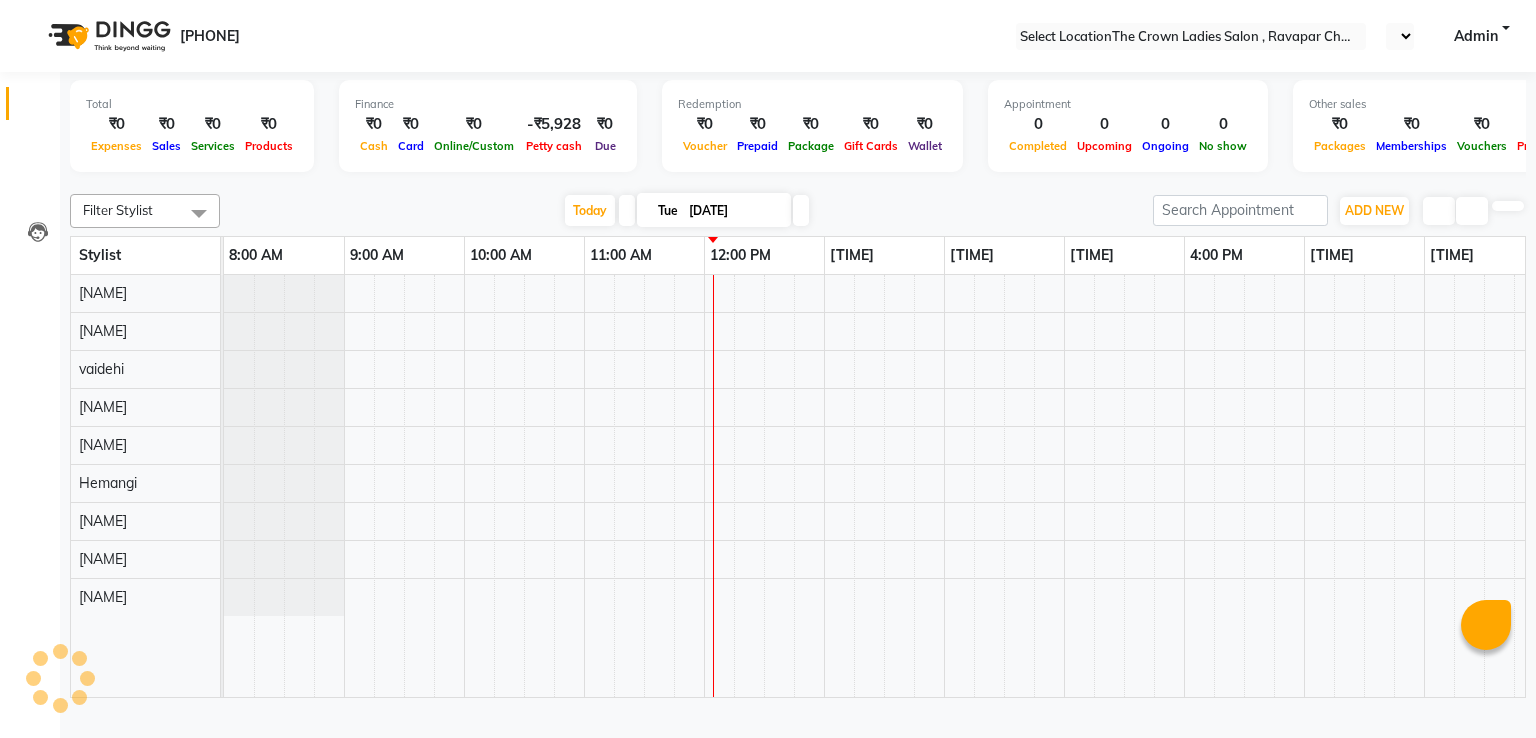 scroll, scrollTop: 0, scrollLeft: 0, axis: both 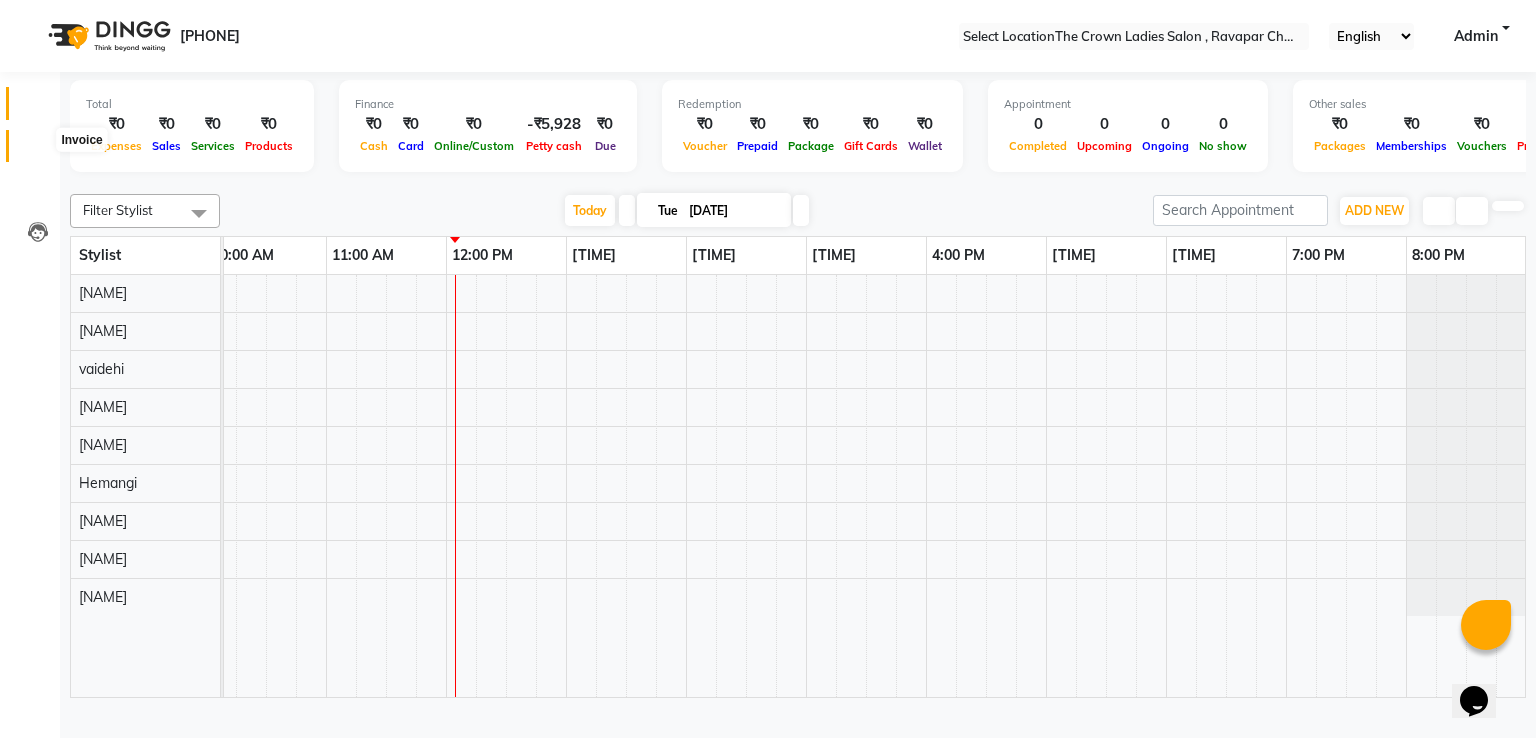 click at bounding box center (38, 151) 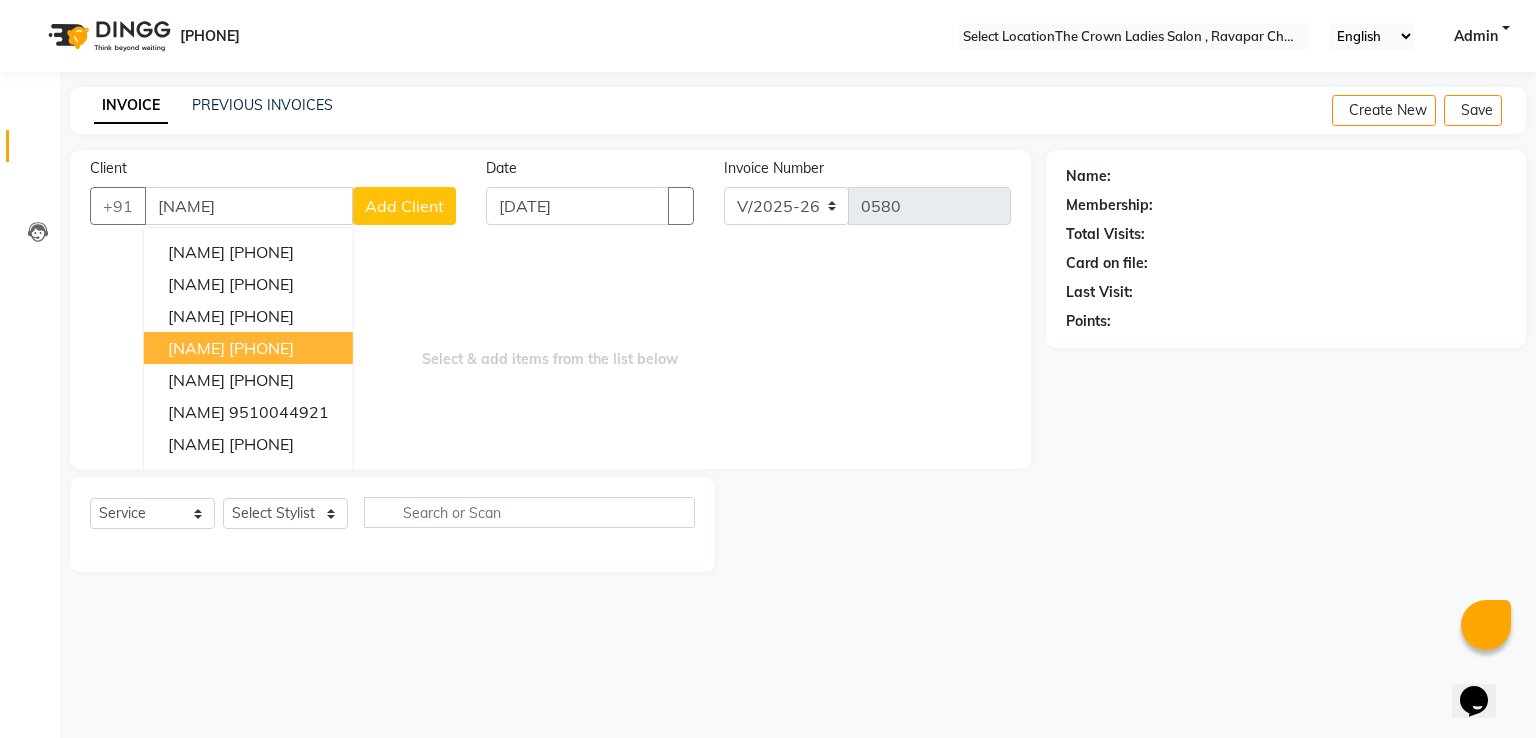 click on "[PHONE]" at bounding box center (261, 348) 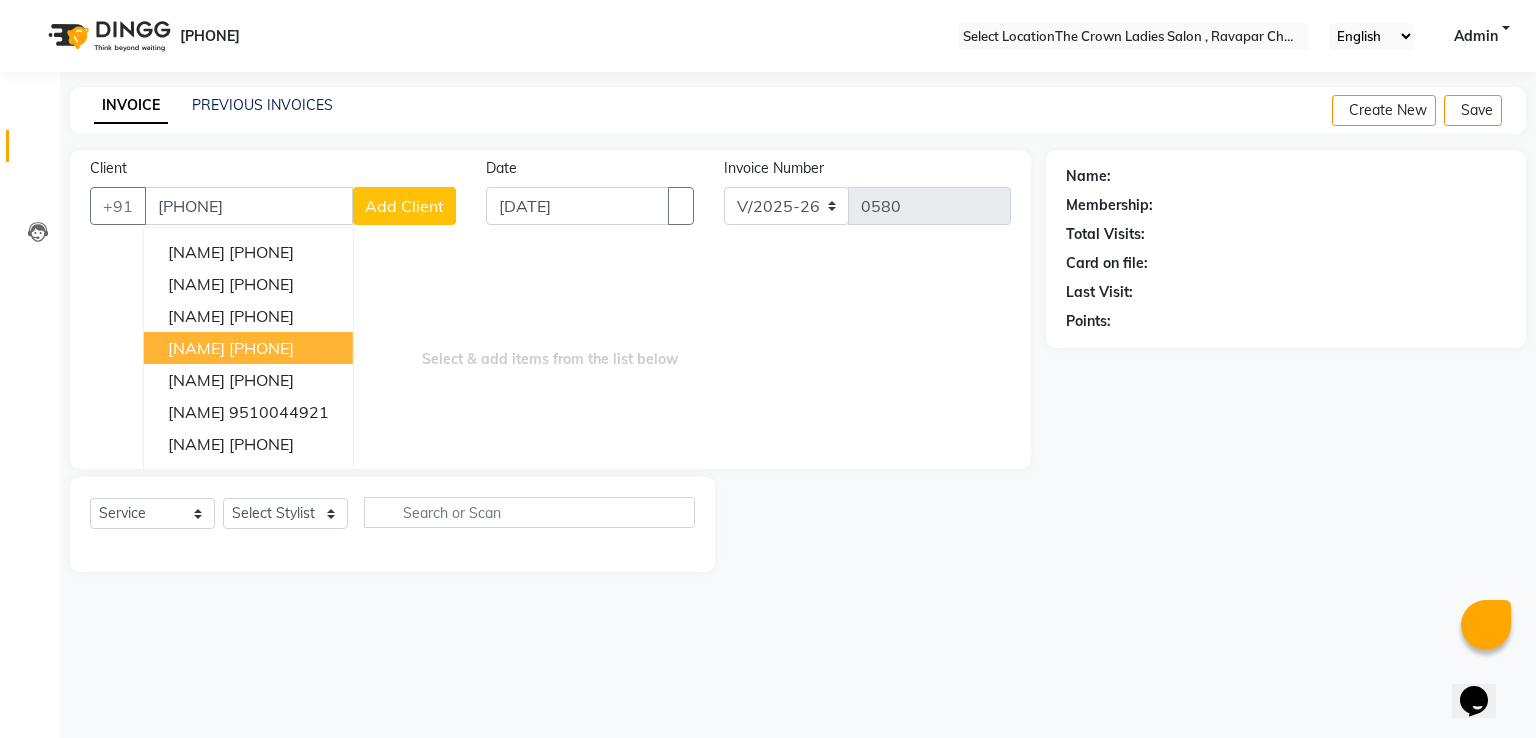 type on "[PHONE]" 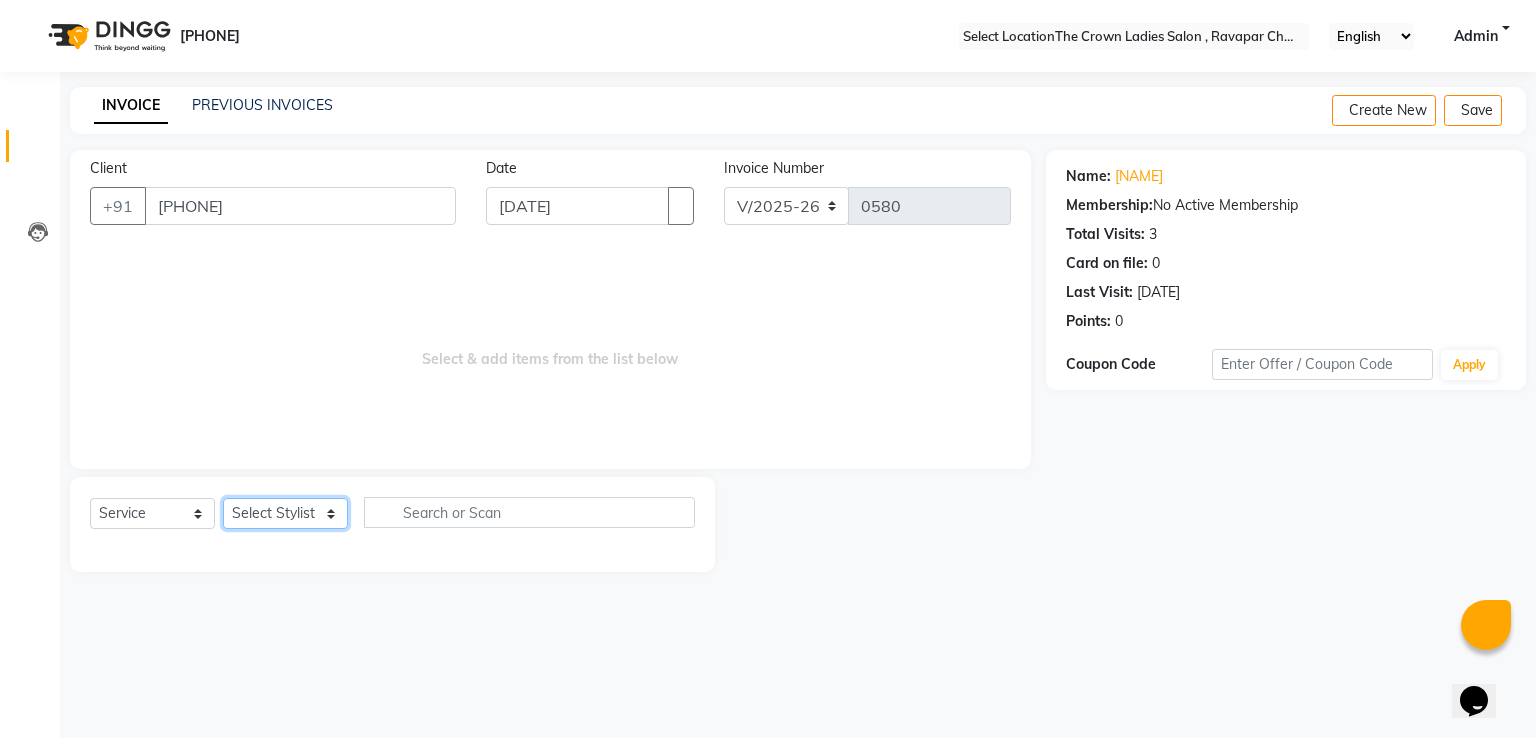 click on "Select Stylist Hemangi hemanshi khushi kundariya maya mayur nikita shubham tejas vaidehi" at bounding box center (285, 513) 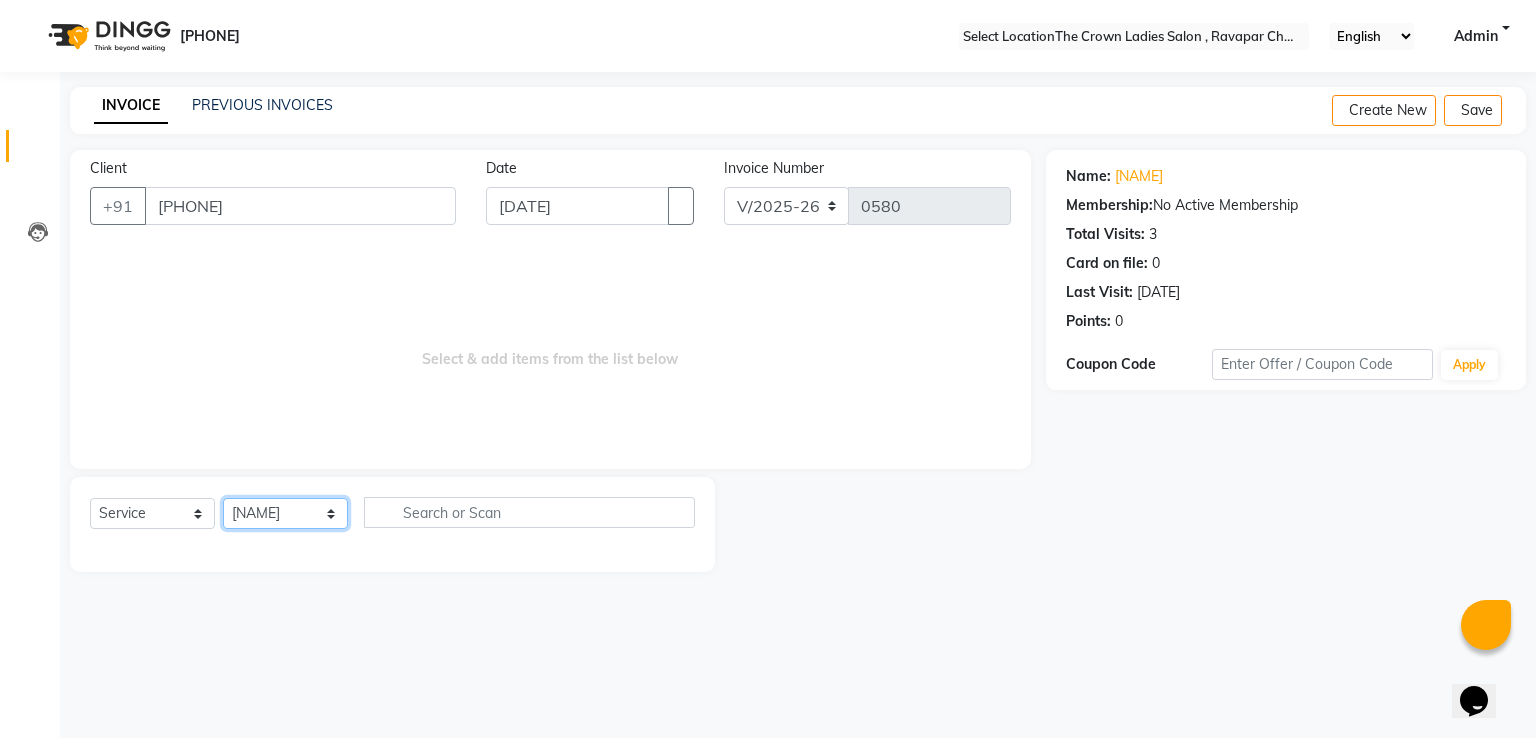 click on "Select Stylist Hemangi hemanshi khushi kundariya maya mayur nikita shubham tejas vaidehi" at bounding box center (285, 513) 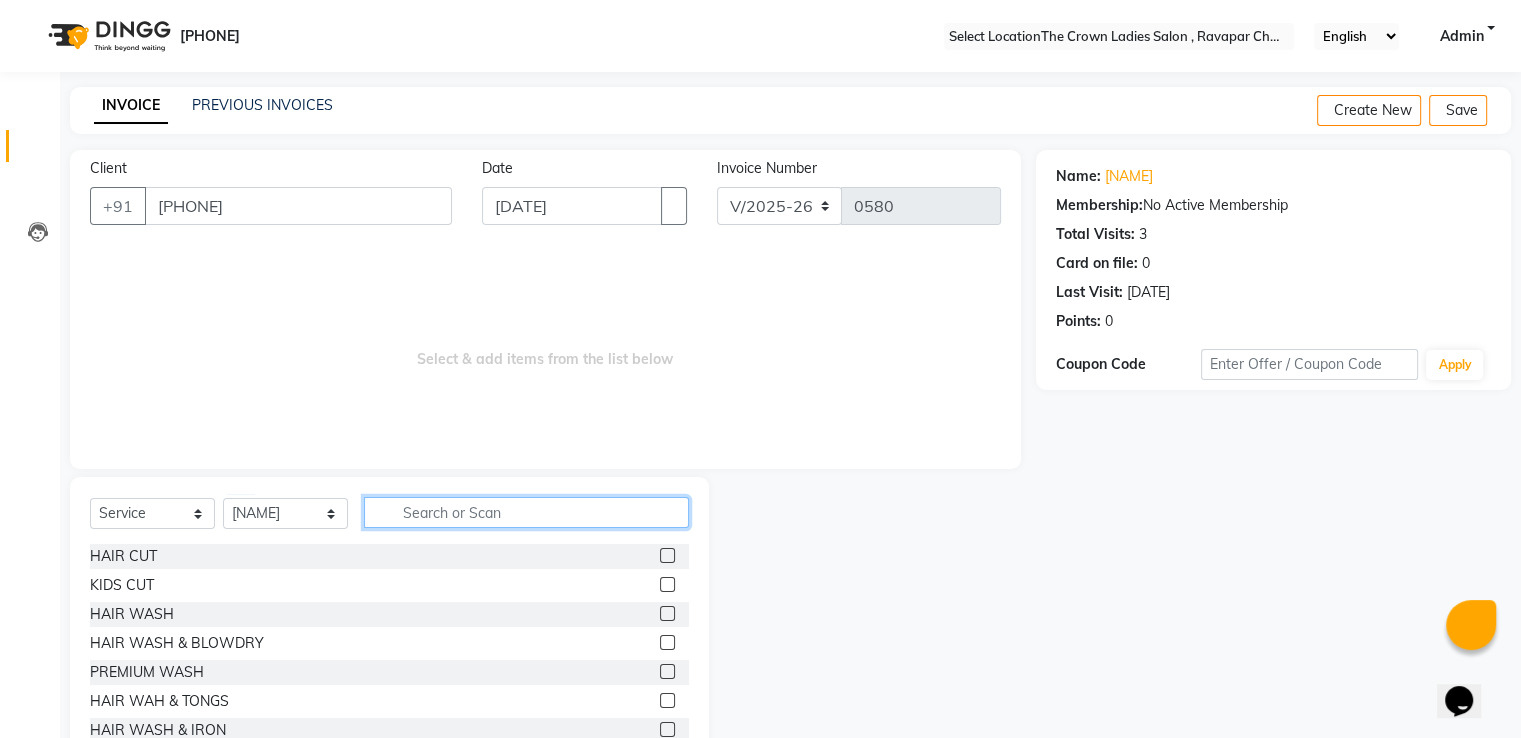 click at bounding box center (526, 512) 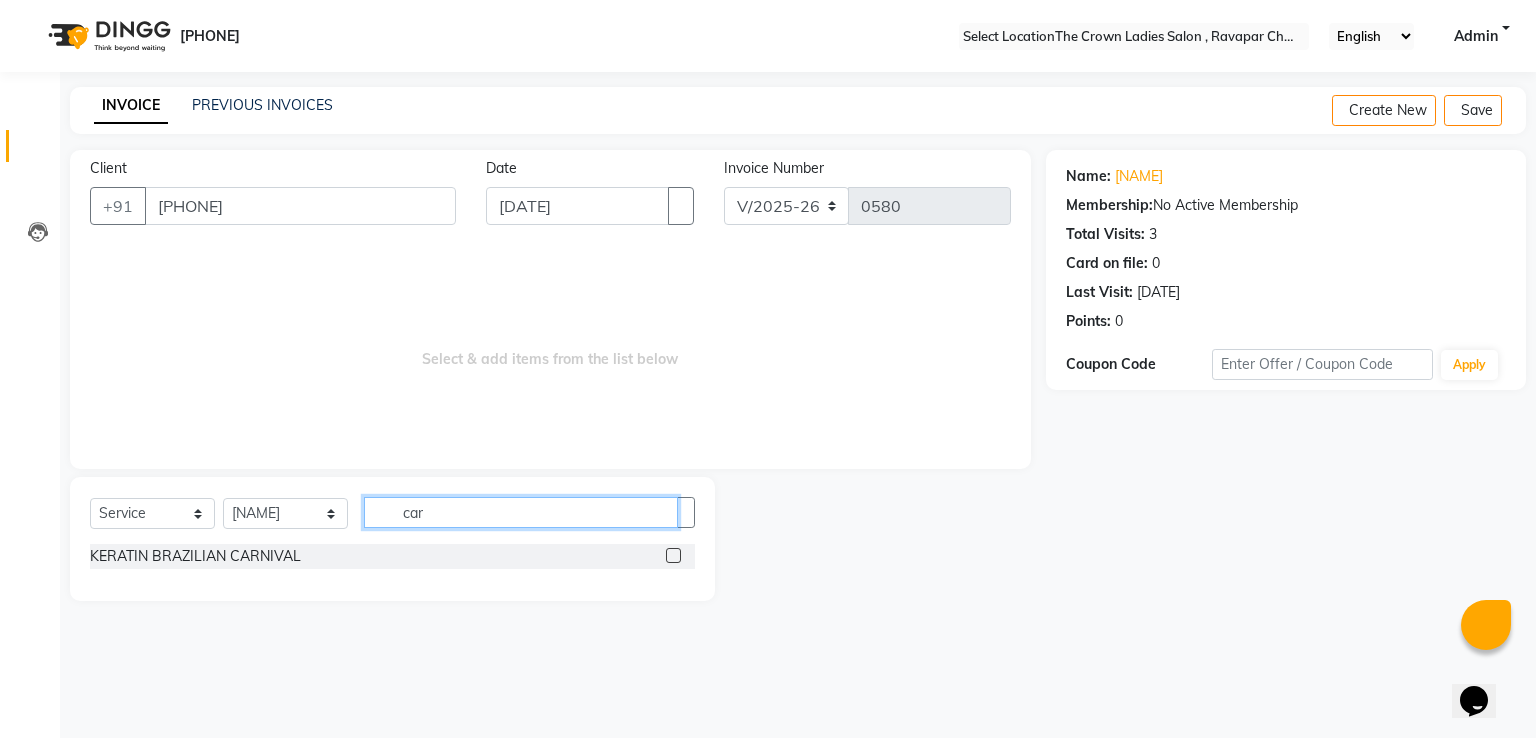 type on "car" 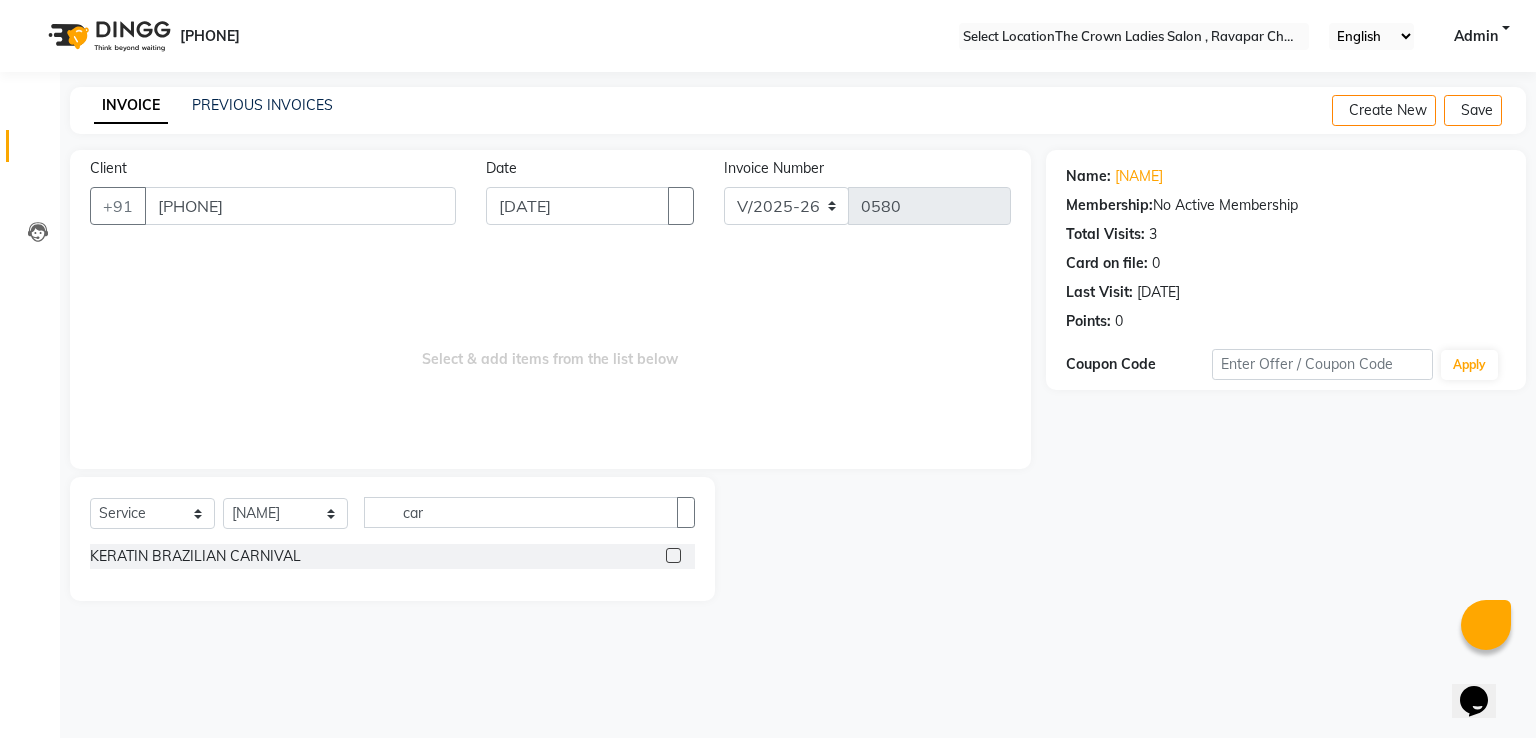 click at bounding box center (673, 555) 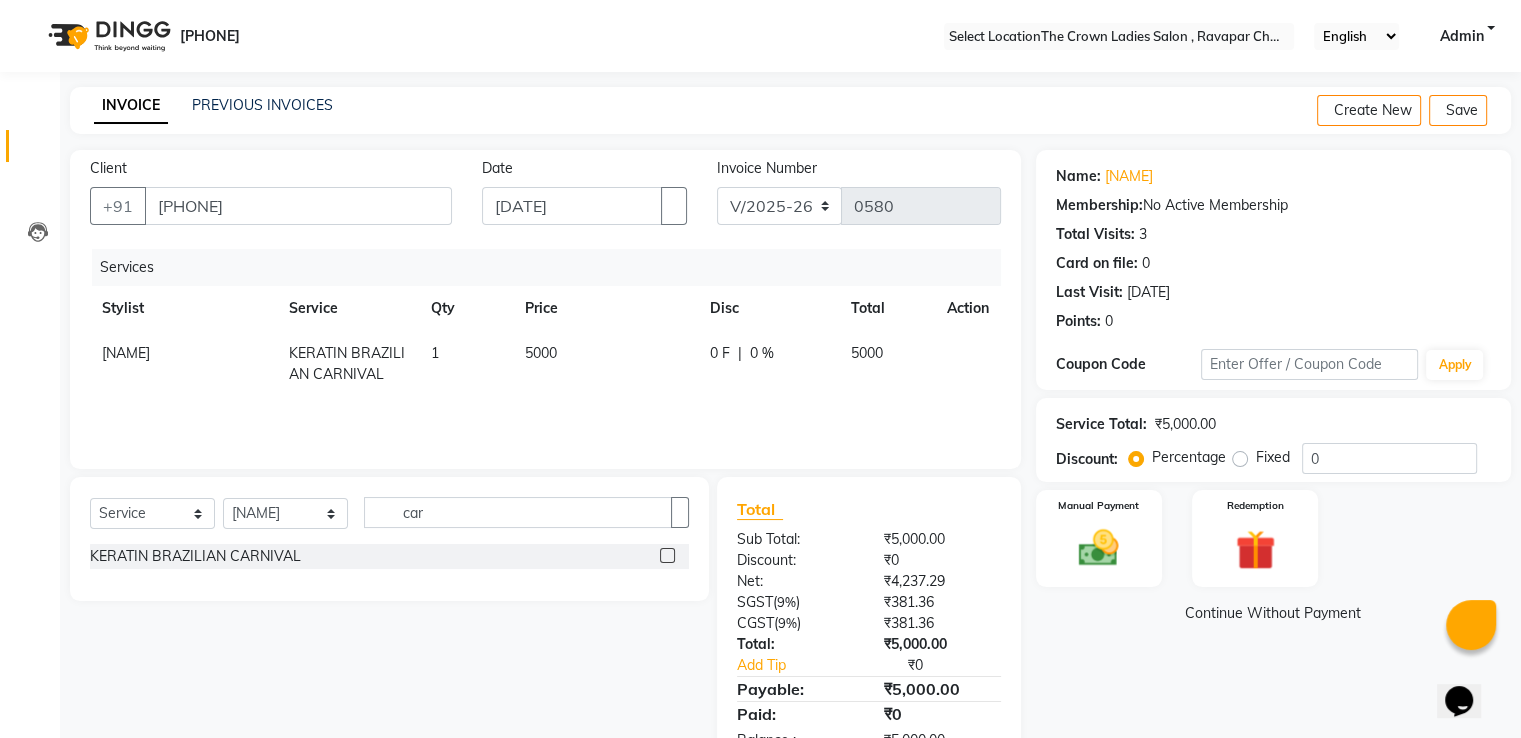 click on "5000" at bounding box center (605, 364) 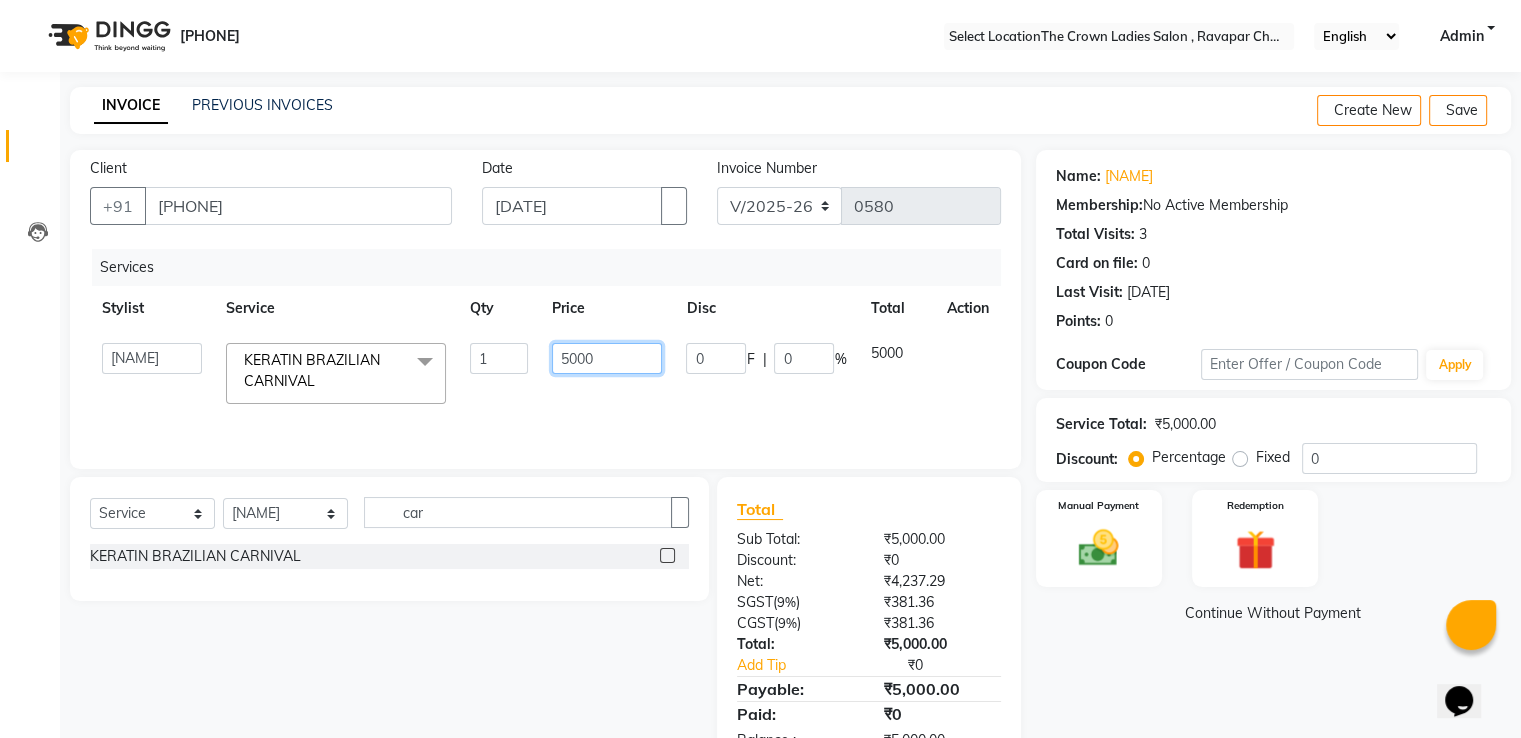 click on "5000" at bounding box center (499, 358) 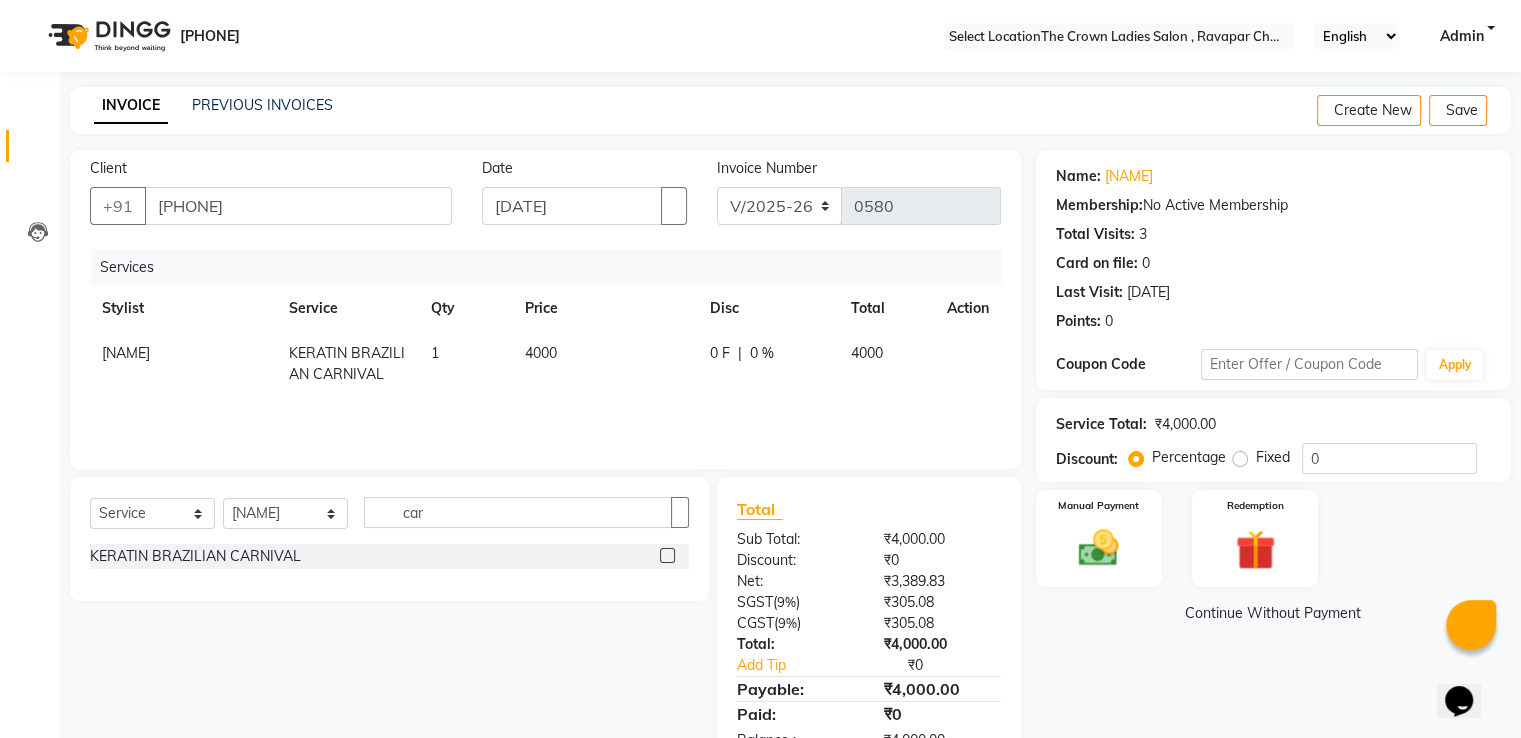 click on "Services Stylist Service Qty Price Disc Total Action [NAME] KERATIN  BRAZILIAN CARNIVAL 1 4000 0 F | 0 % 4000" at bounding box center [545, 349] 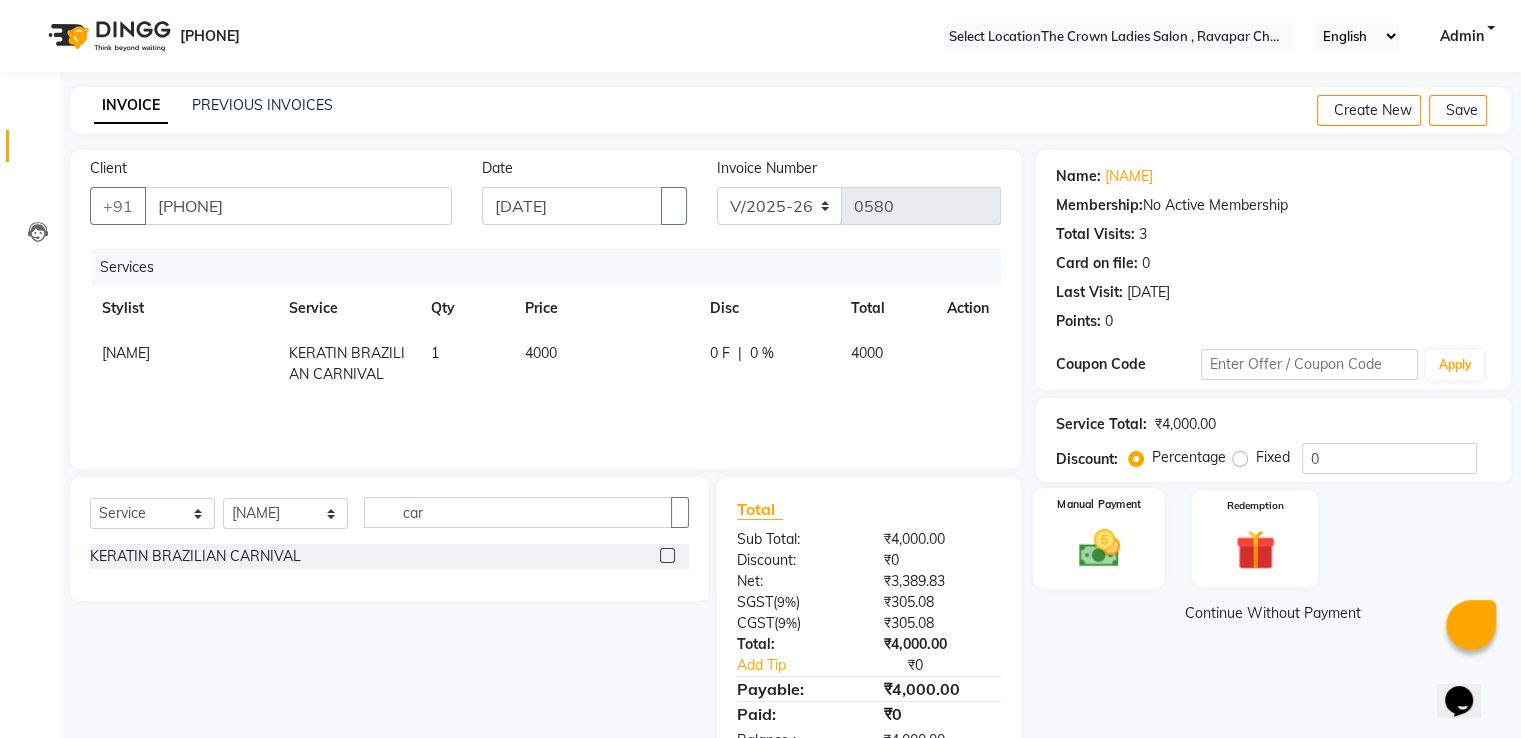 click on "Manual Payment" at bounding box center (1098, 538) 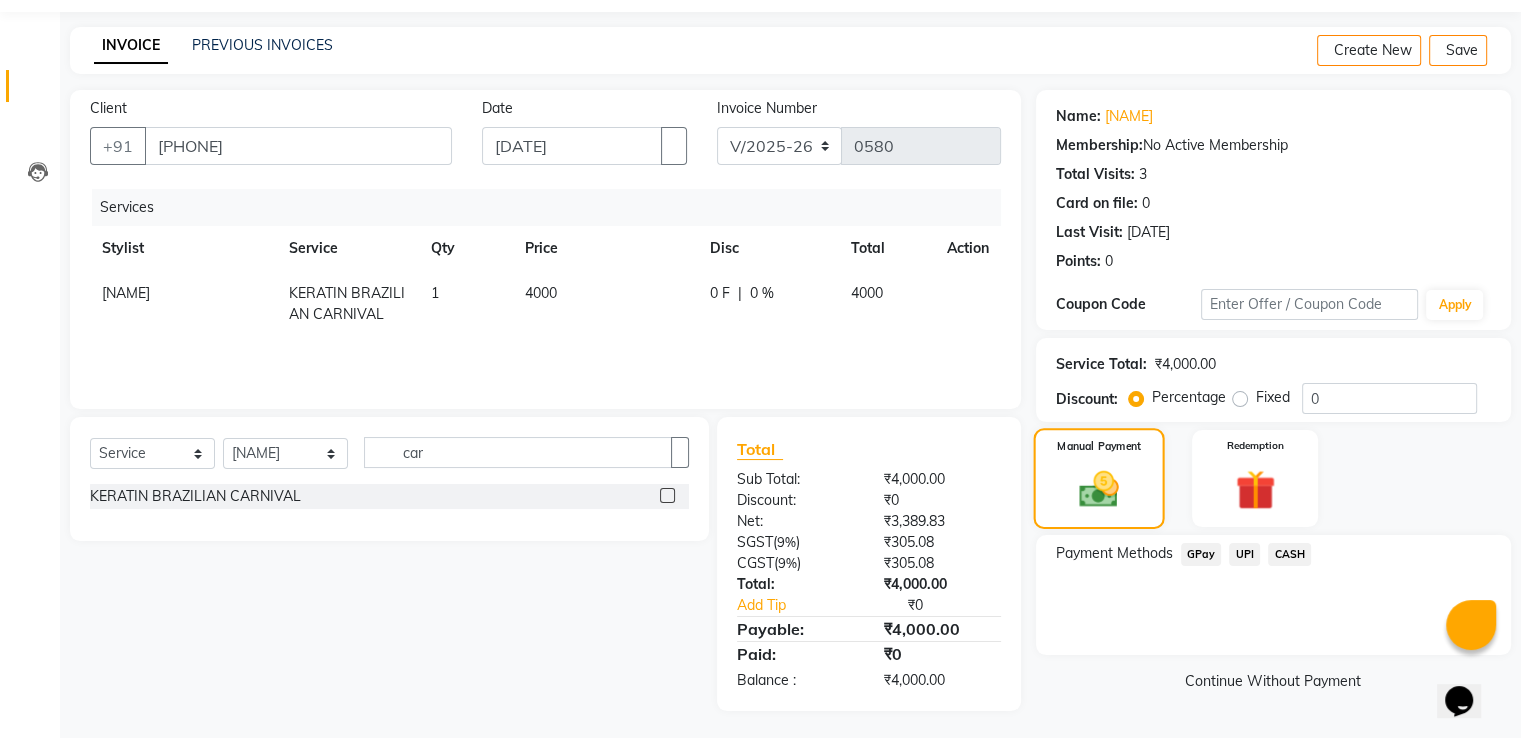 scroll, scrollTop: 63, scrollLeft: 0, axis: vertical 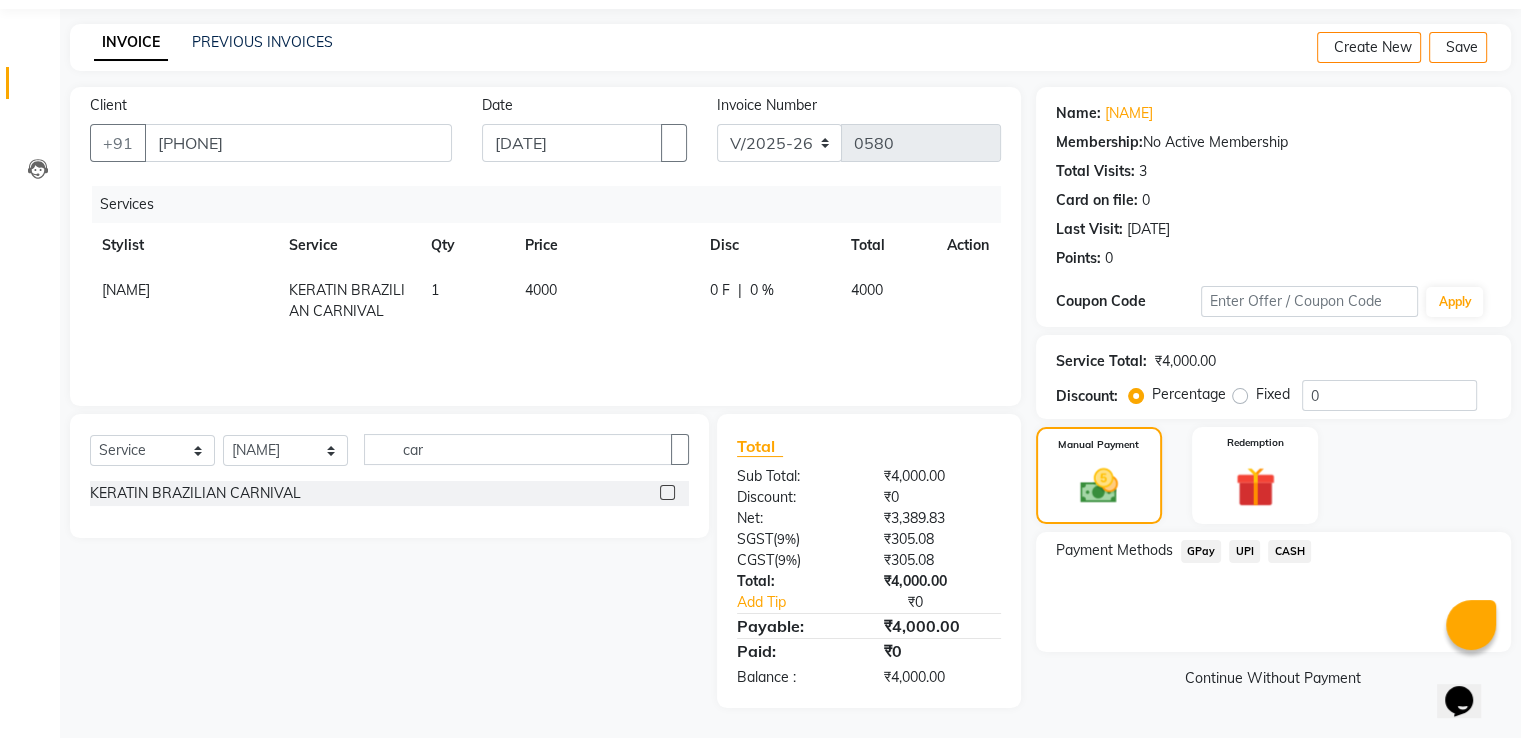 click on "CASH" at bounding box center [1201, 551] 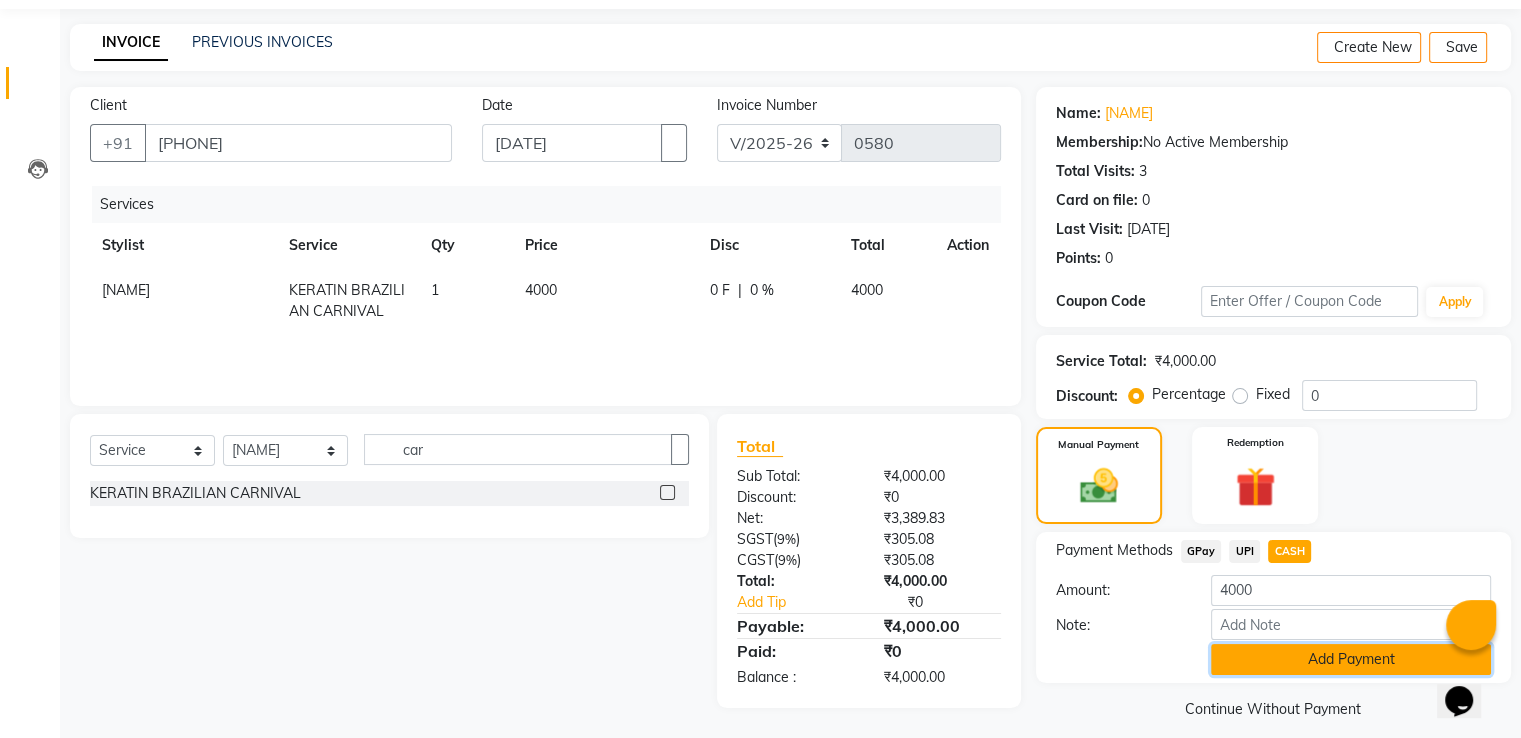click on "Add Payment" at bounding box center [1351, 659] 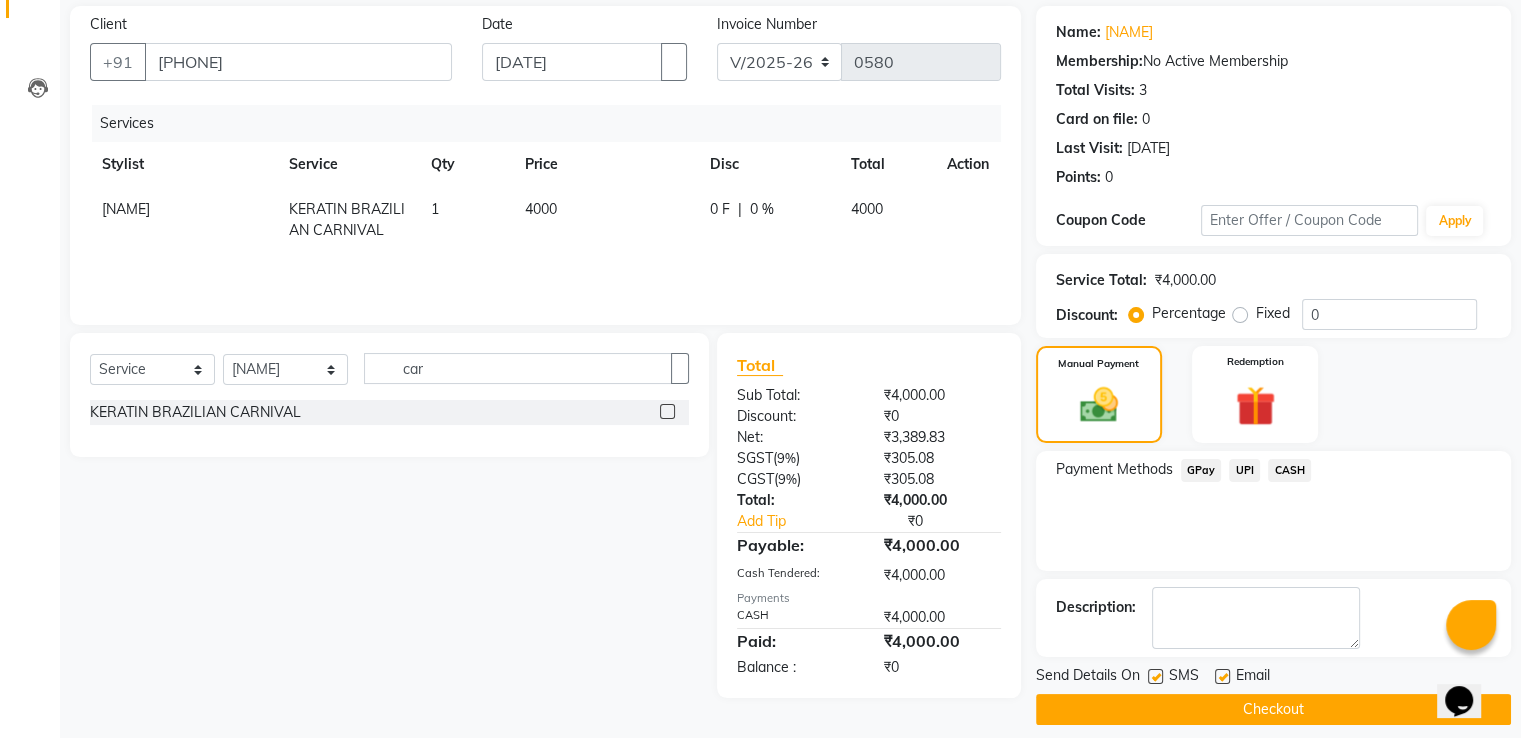 scroll, scrollTop: 163, scrollLeft: 0, axis: vertical 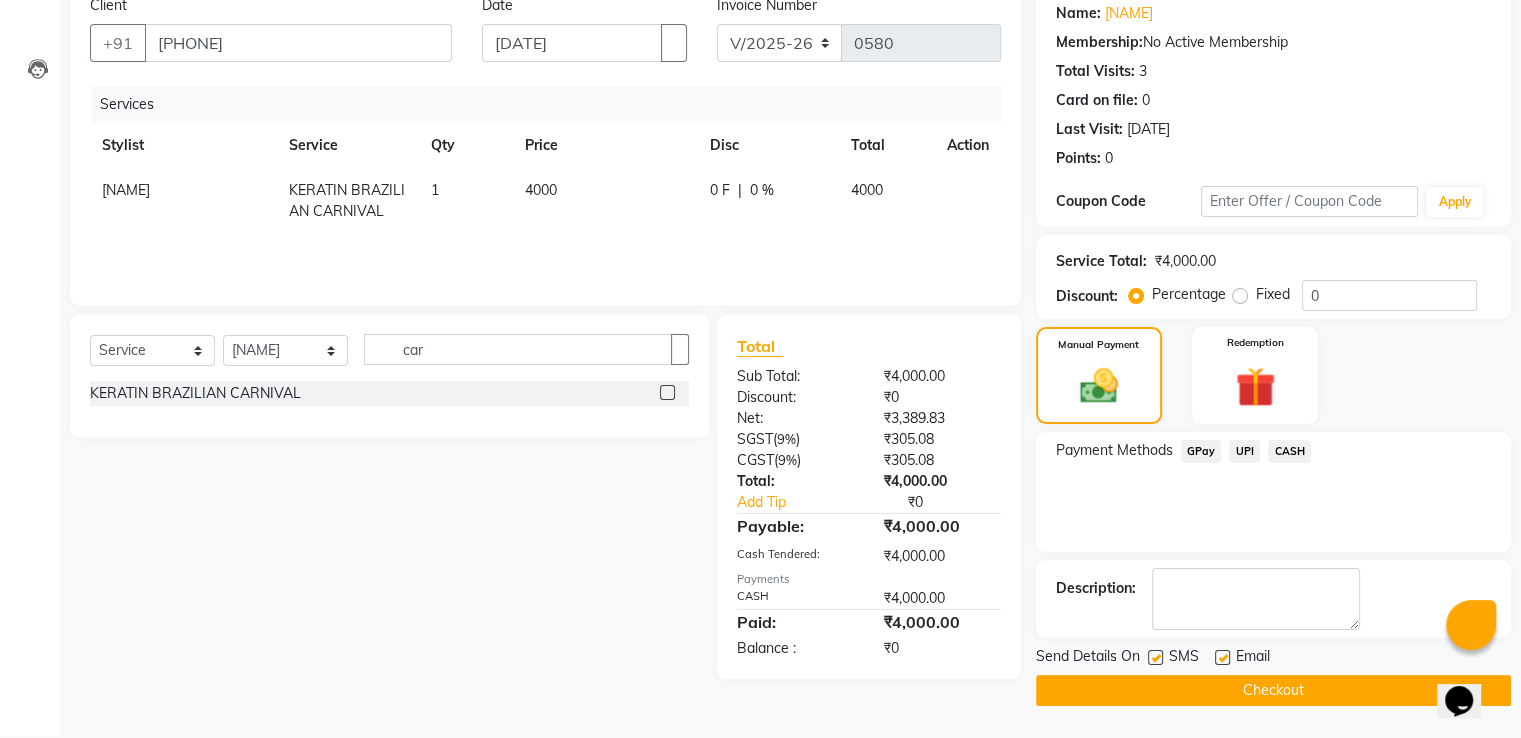 click at bounding box center (1222, 657) 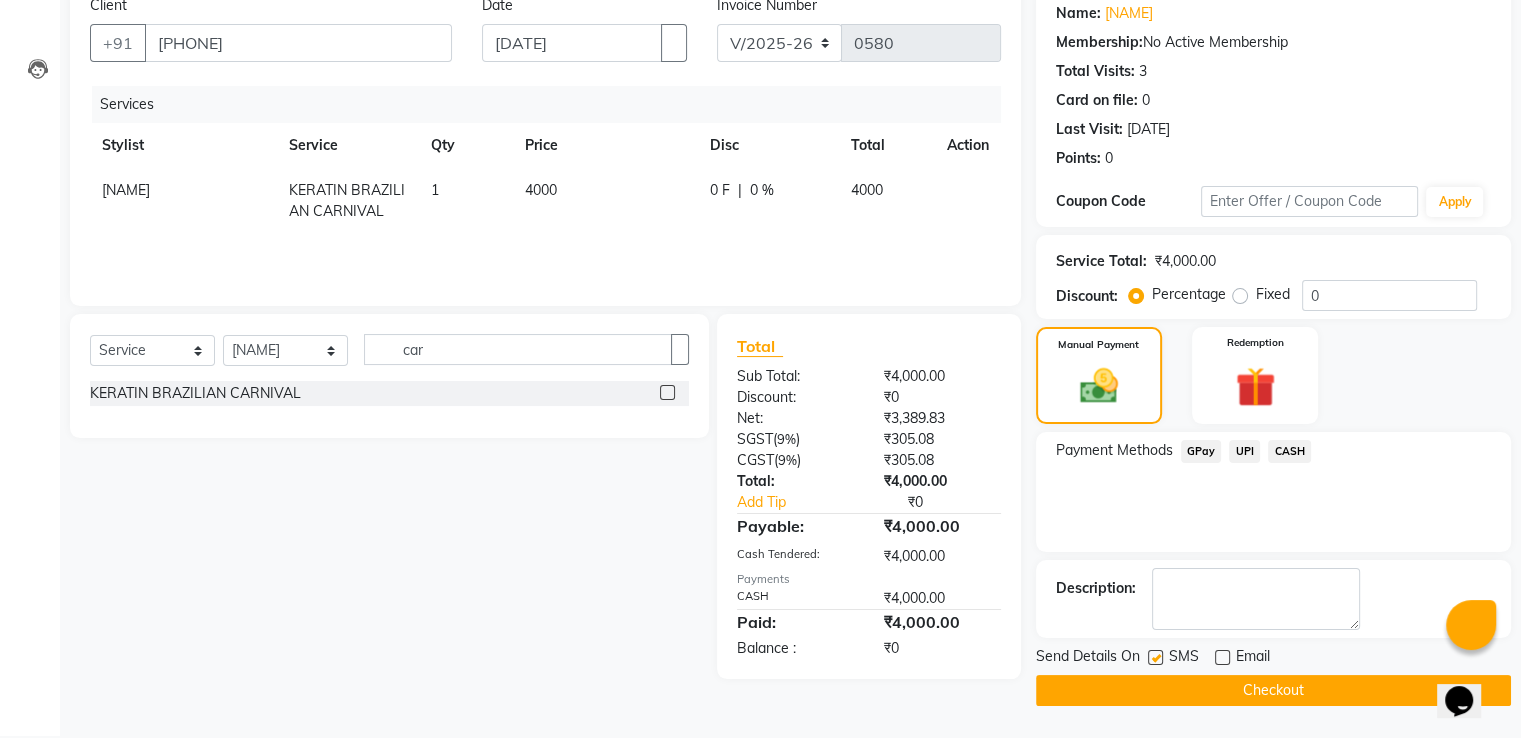 click at bounding box center (1155, 657) 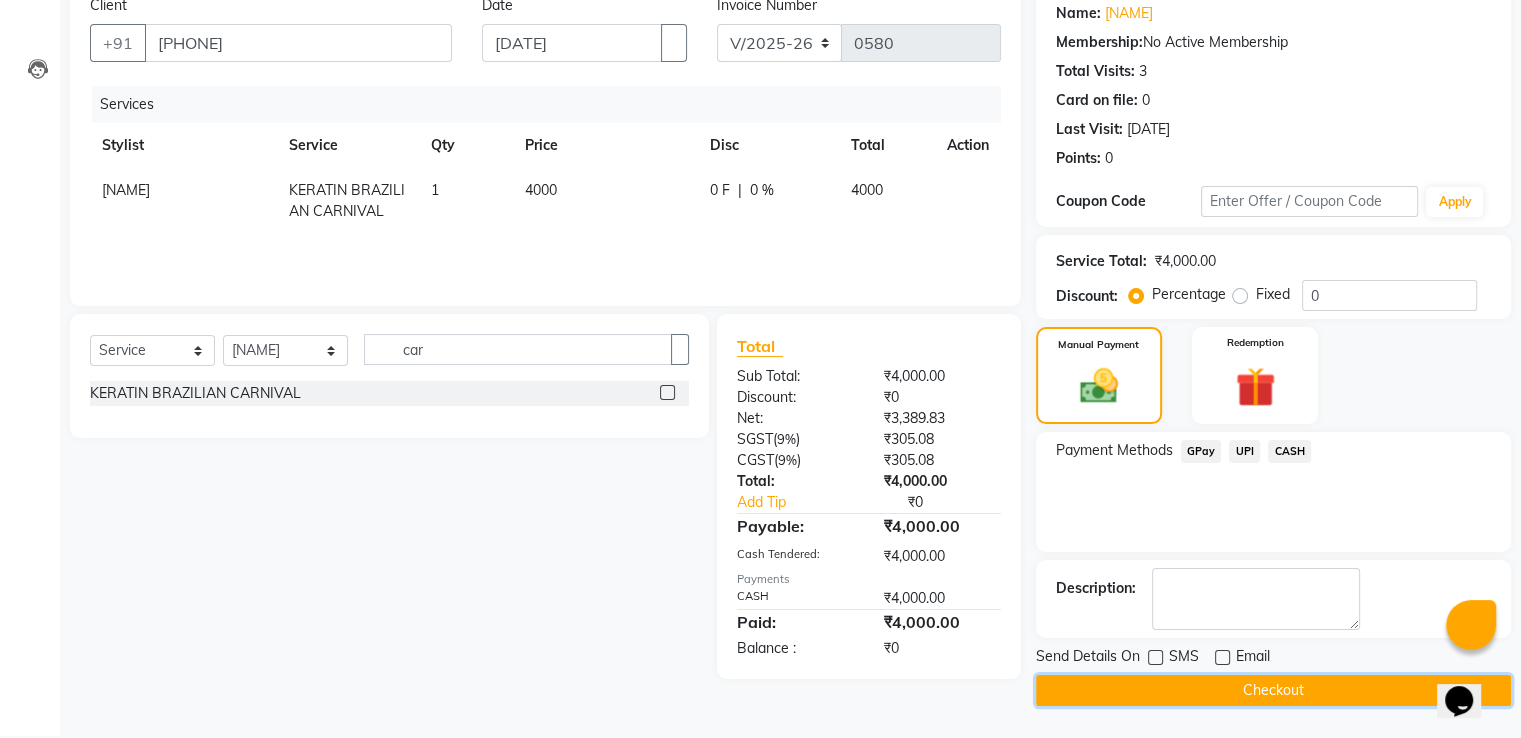 click on "Checkout" at bounding box center (1273, 690) 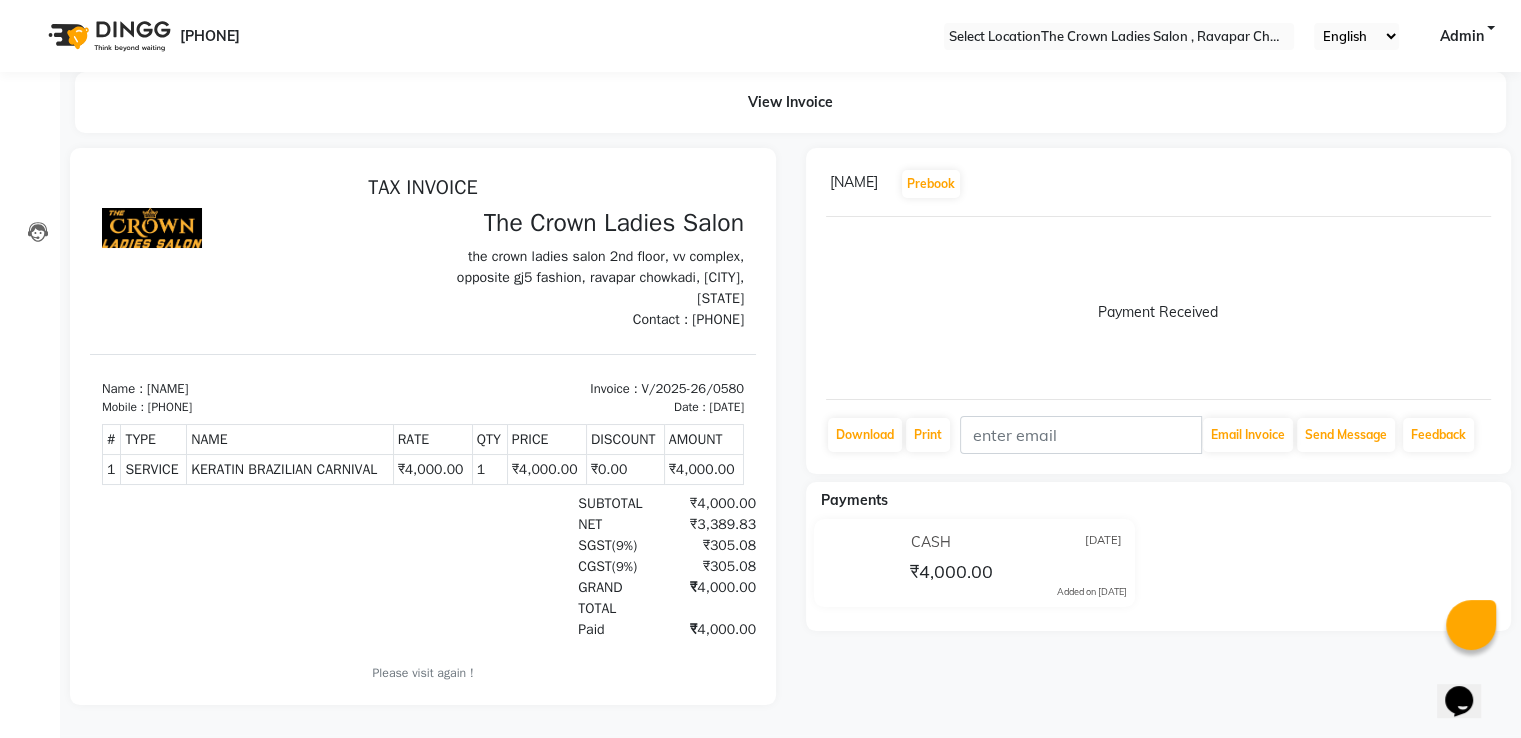 scroll, scrollTop: 0, scrollLeft: 0, axis: both 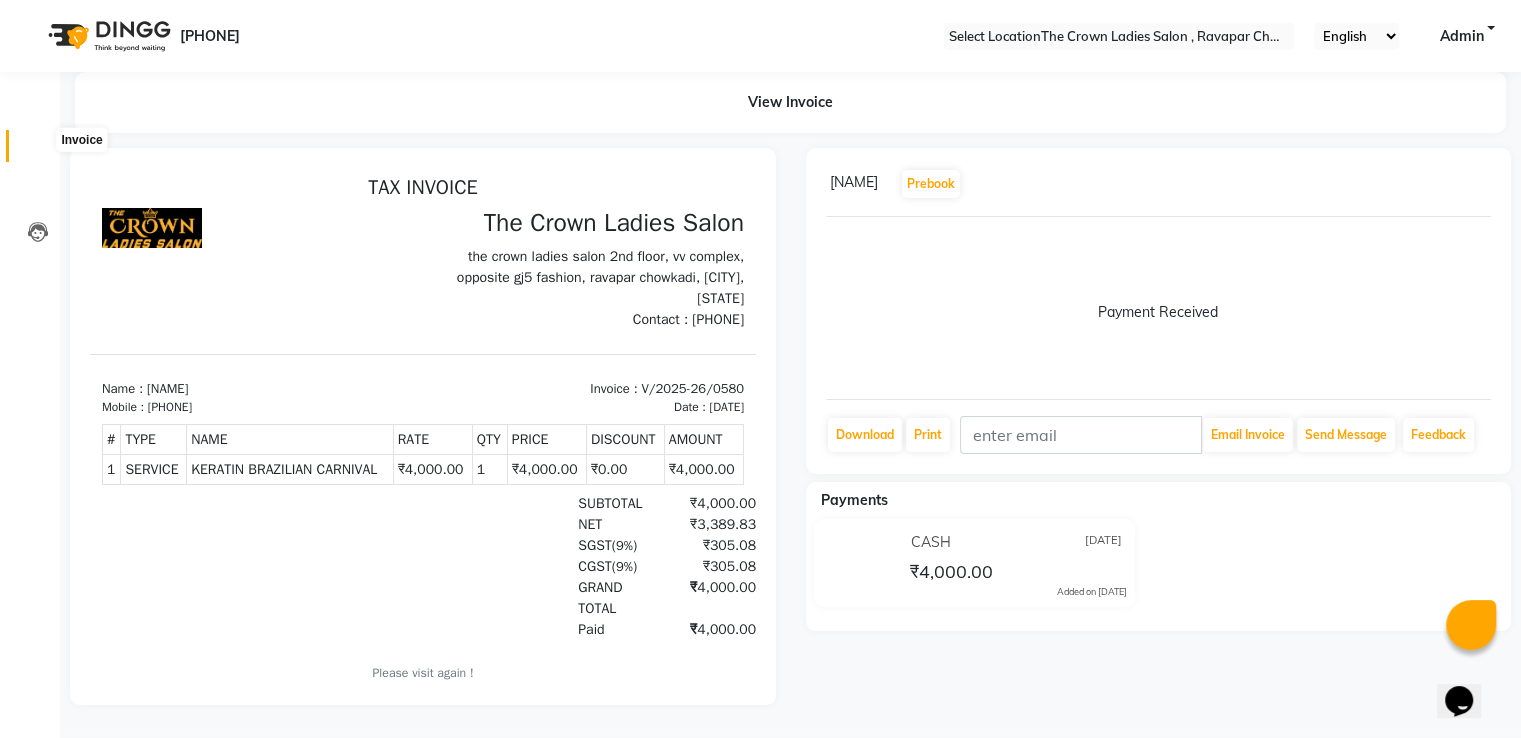 click at bounding box center (38, 151) 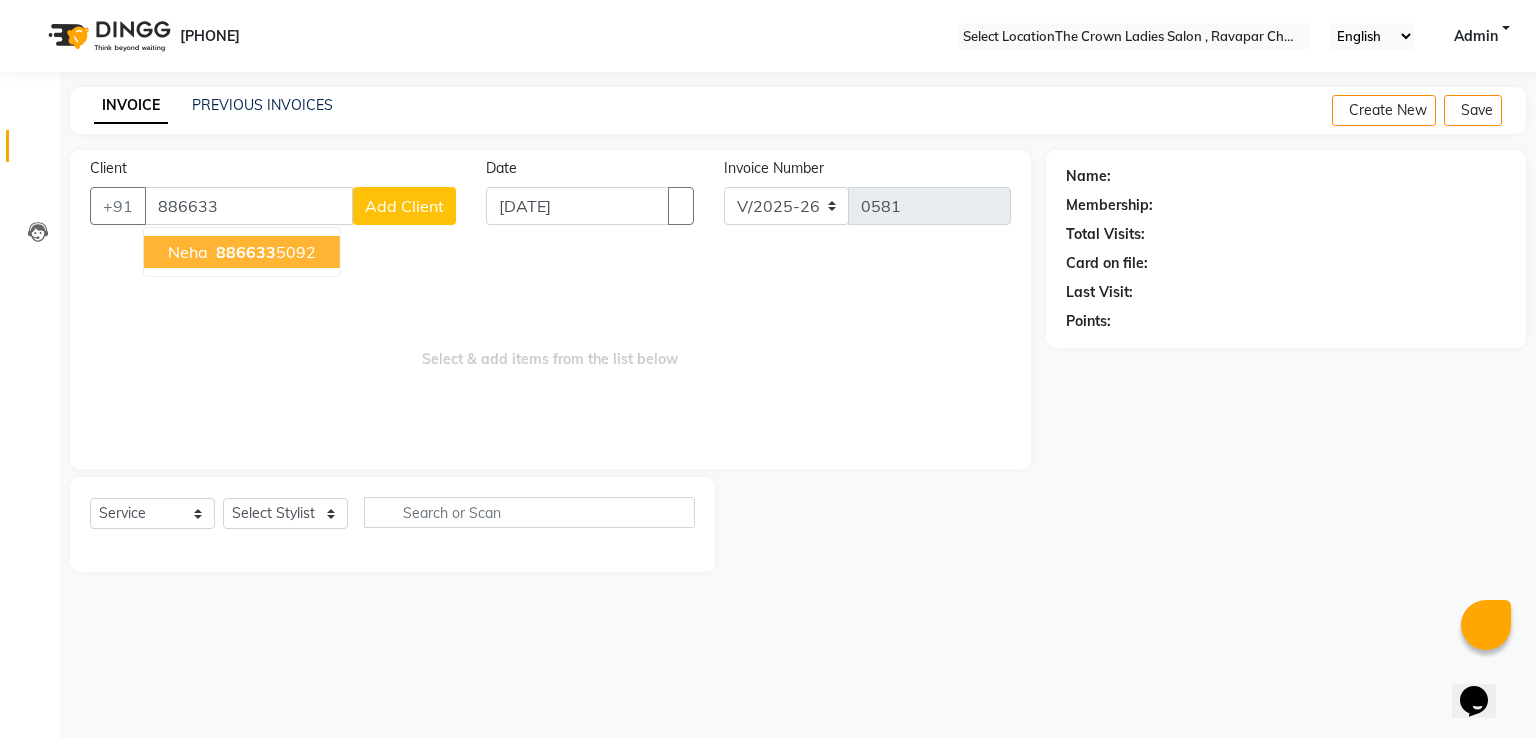 click on "neha" at bounding box center [188, 252] 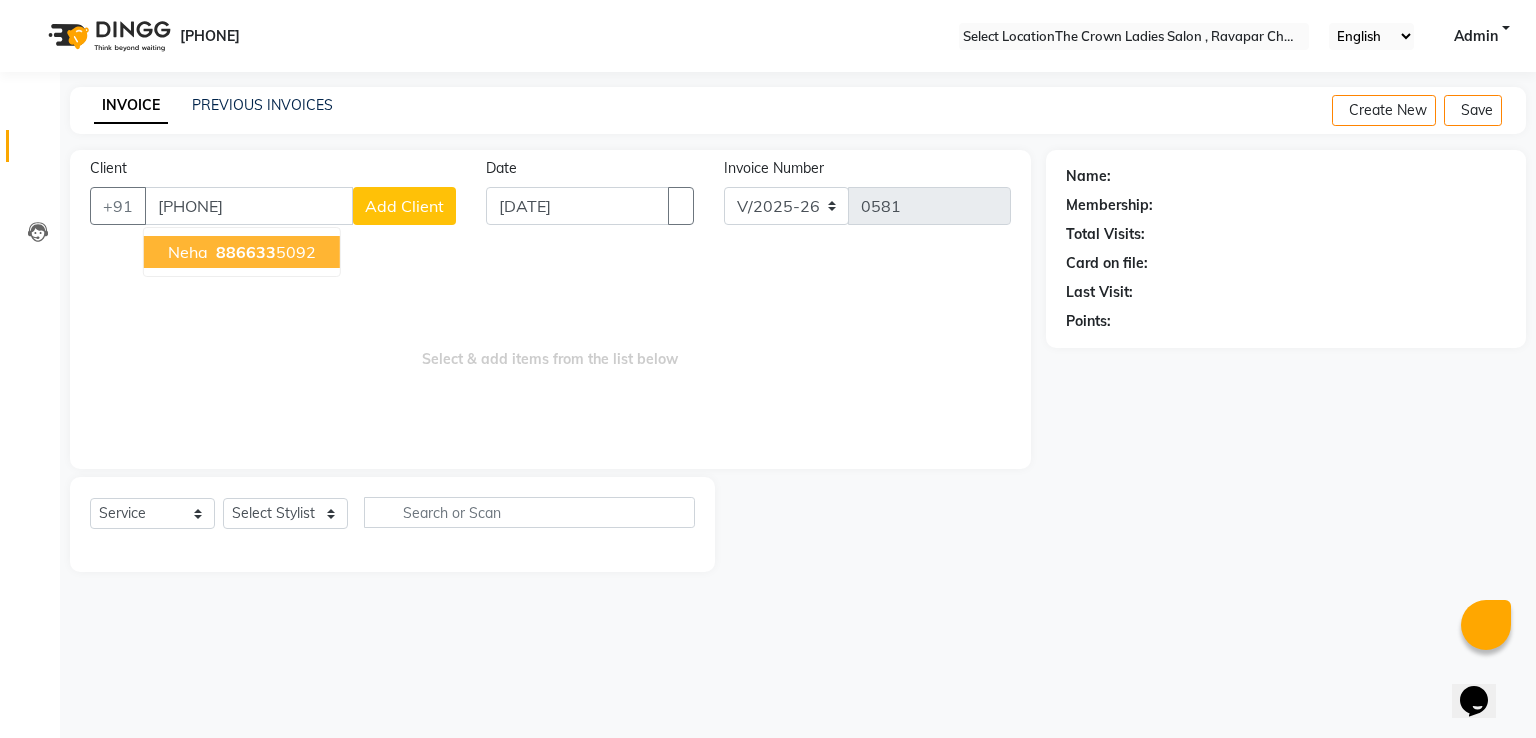 type on "[PHONE]" 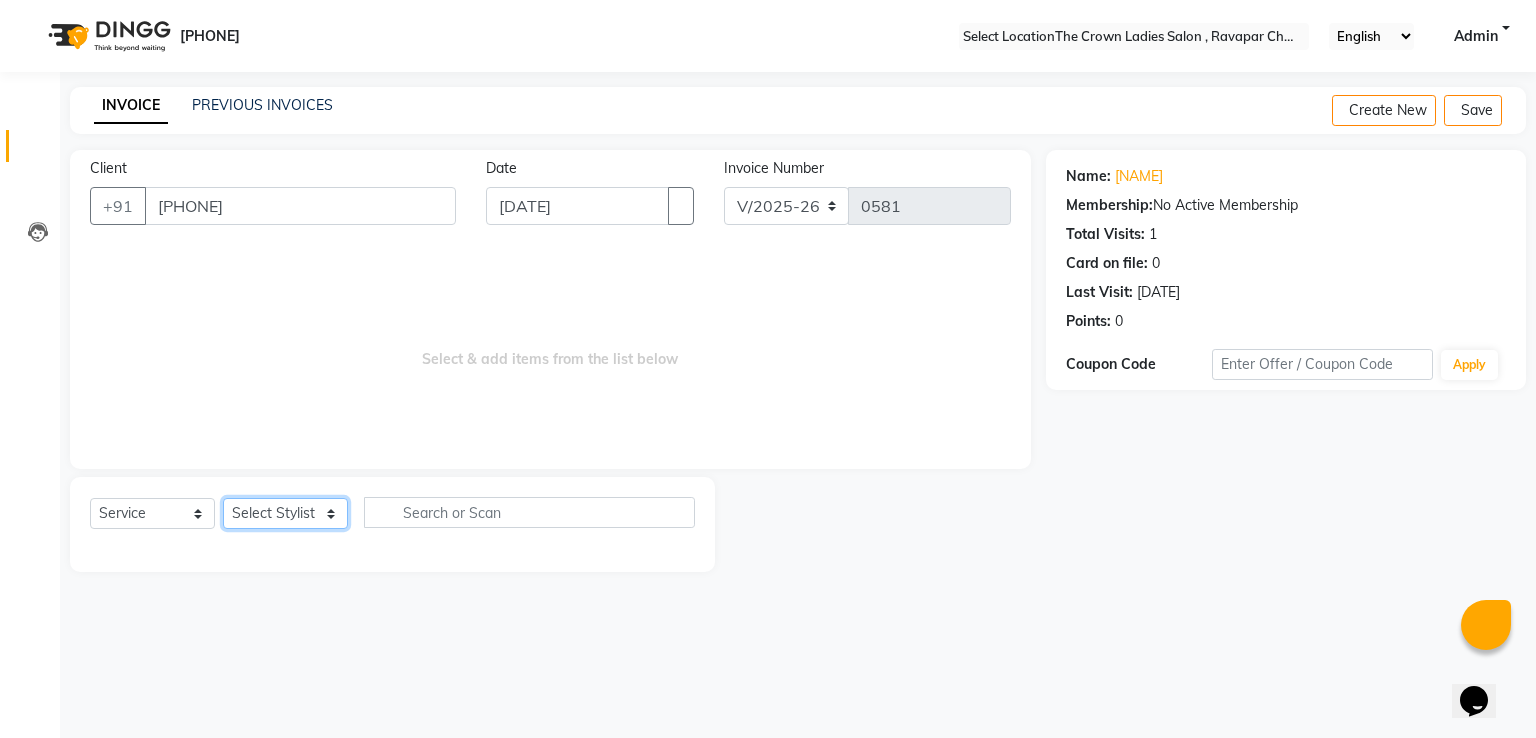 click on "Select Stylist Hemangi hemanshi khushi kundariya maya mayur nikita shubham tejas vaidehi" at bounding box center (285, 513) 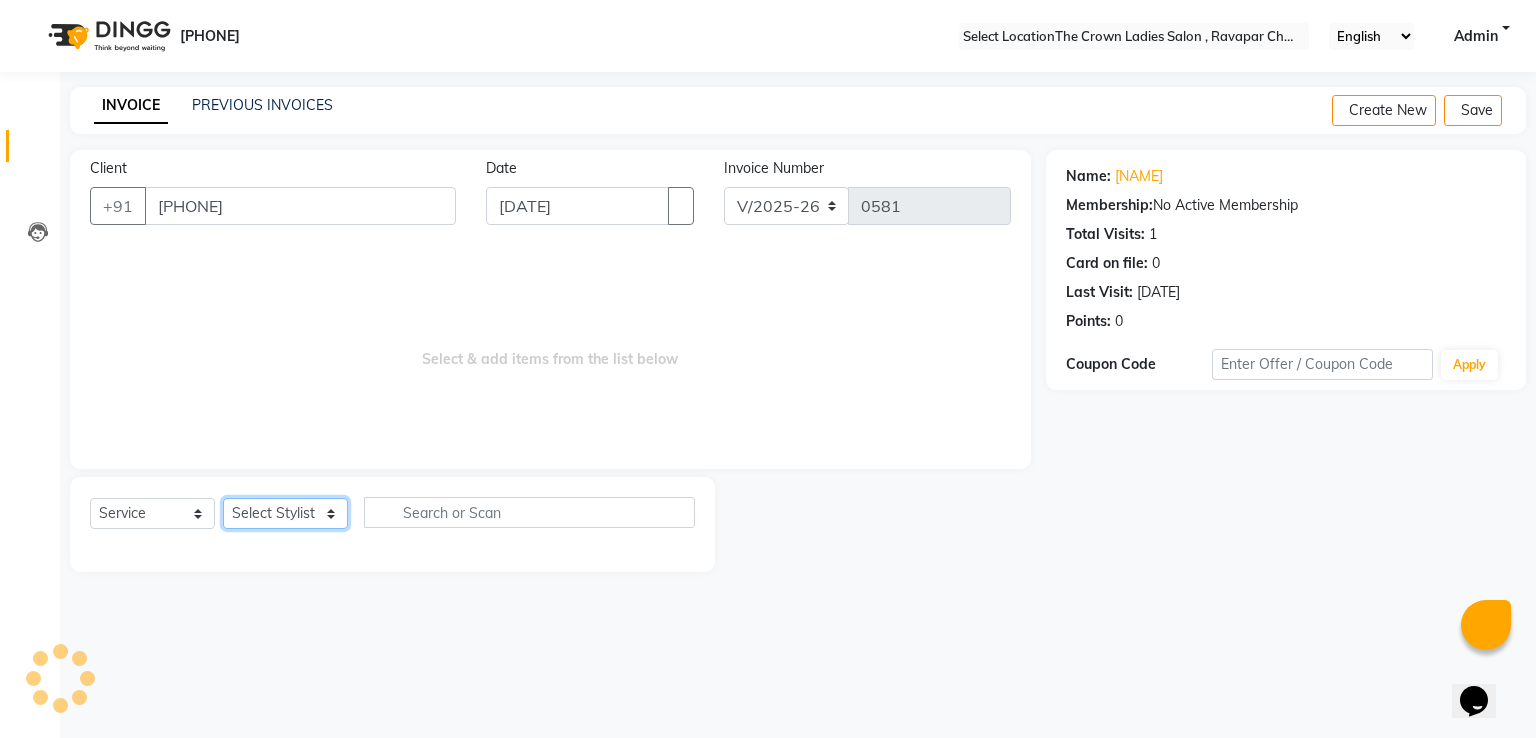 select on "67500" 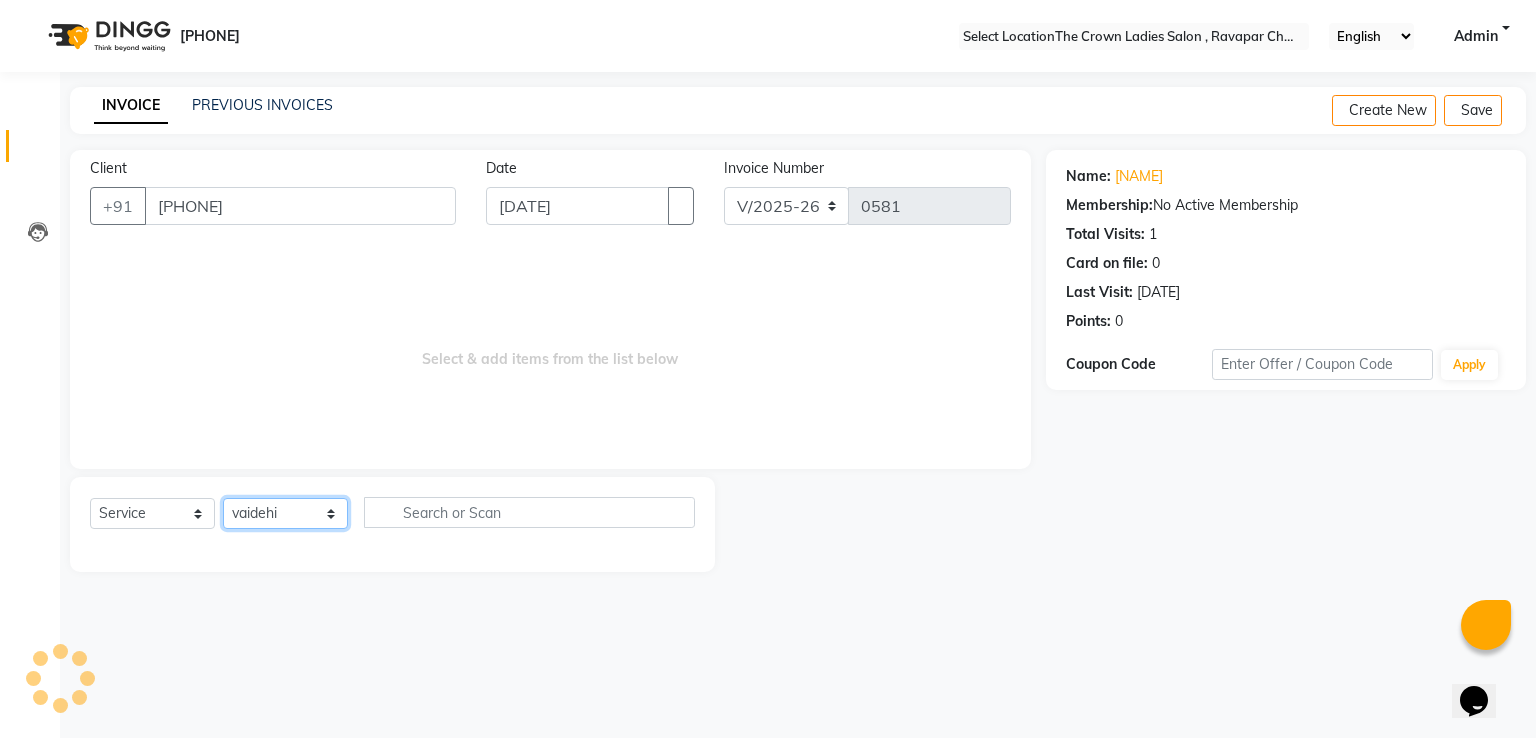 click on "Select Stylist Hemangi hemanshi khushi kundariya maya mayur nikita shubham tejas vaidehi" at bounding box center [285, 513] 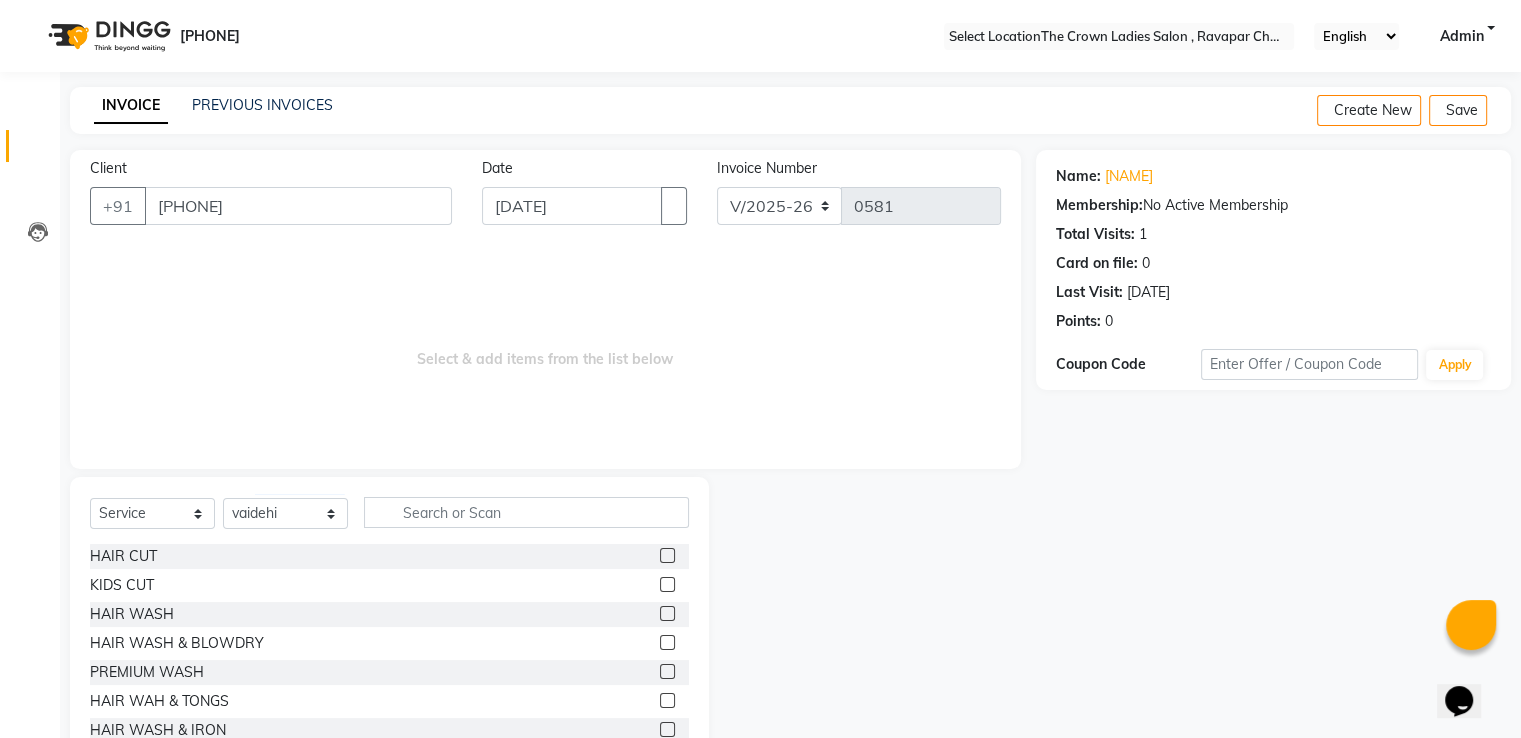 click at bounding box center [667, 555] 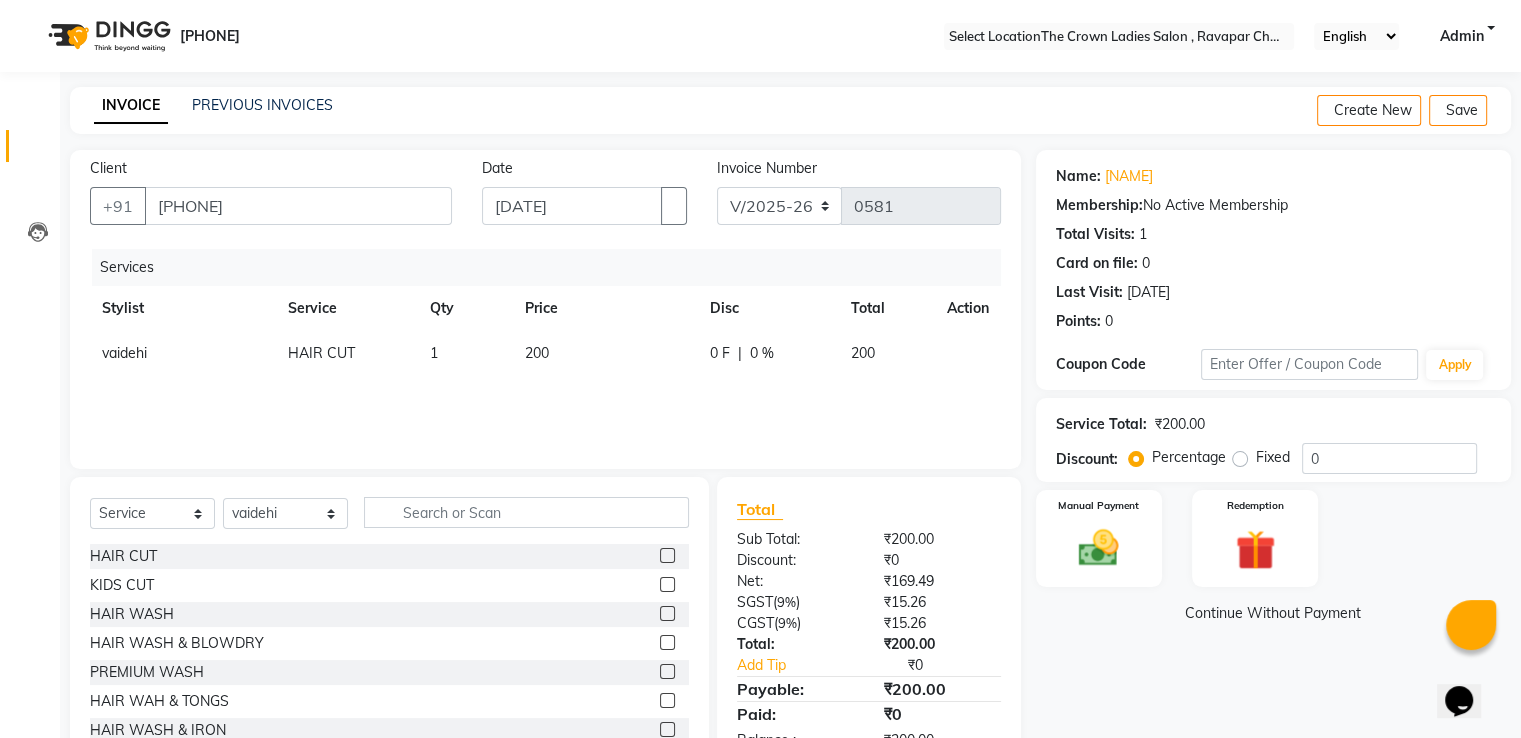 click at bounding box center [667, 642] 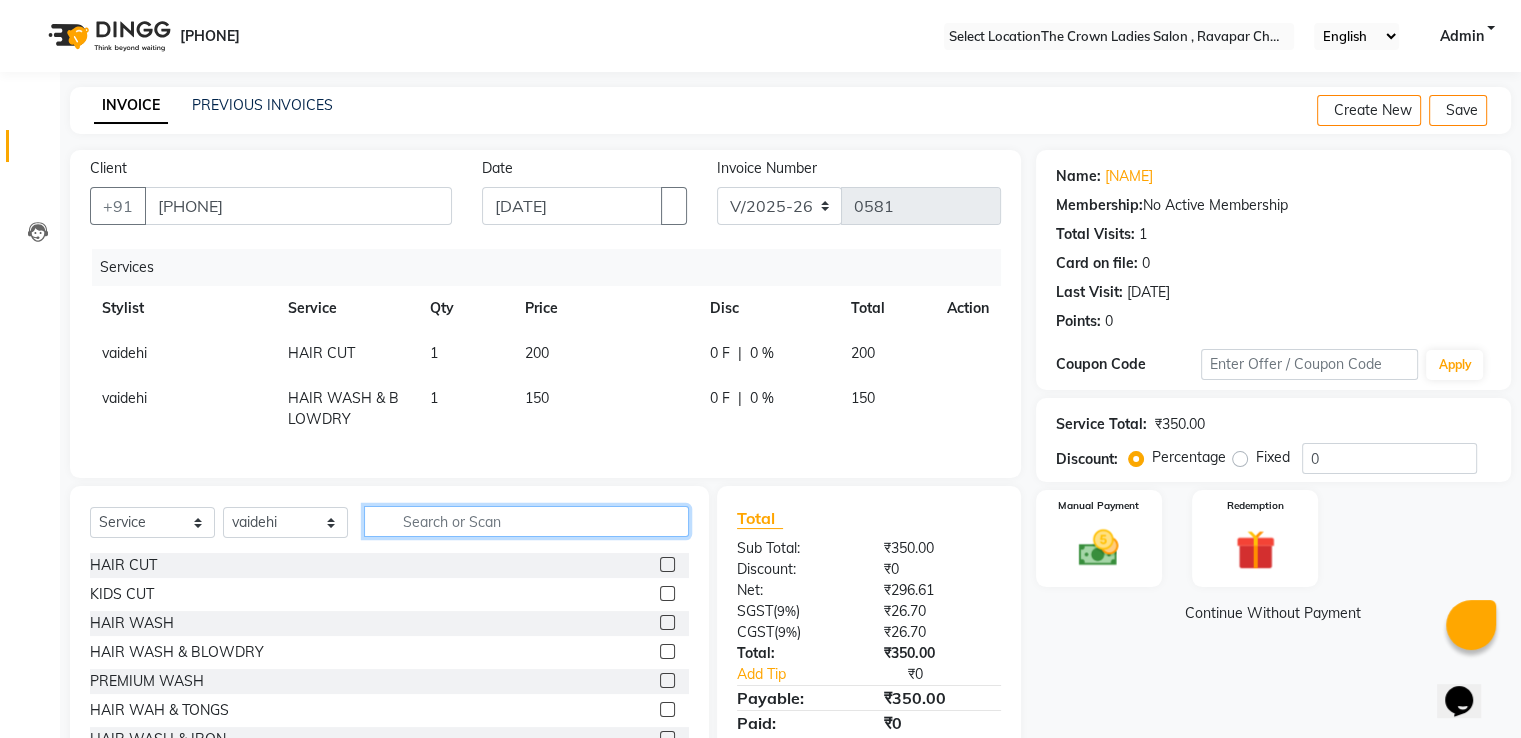click at bounding box center (526, 521) 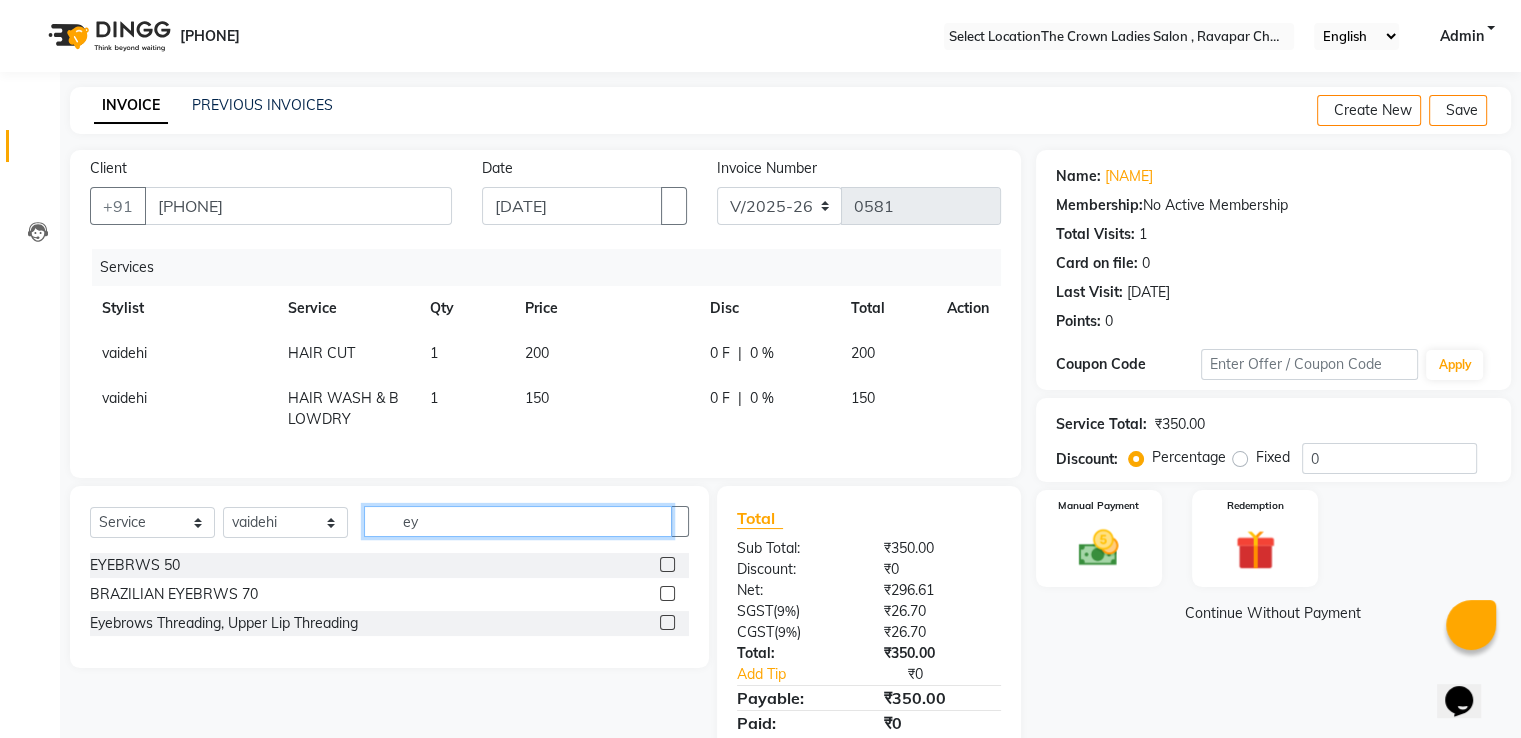 type on "ey" 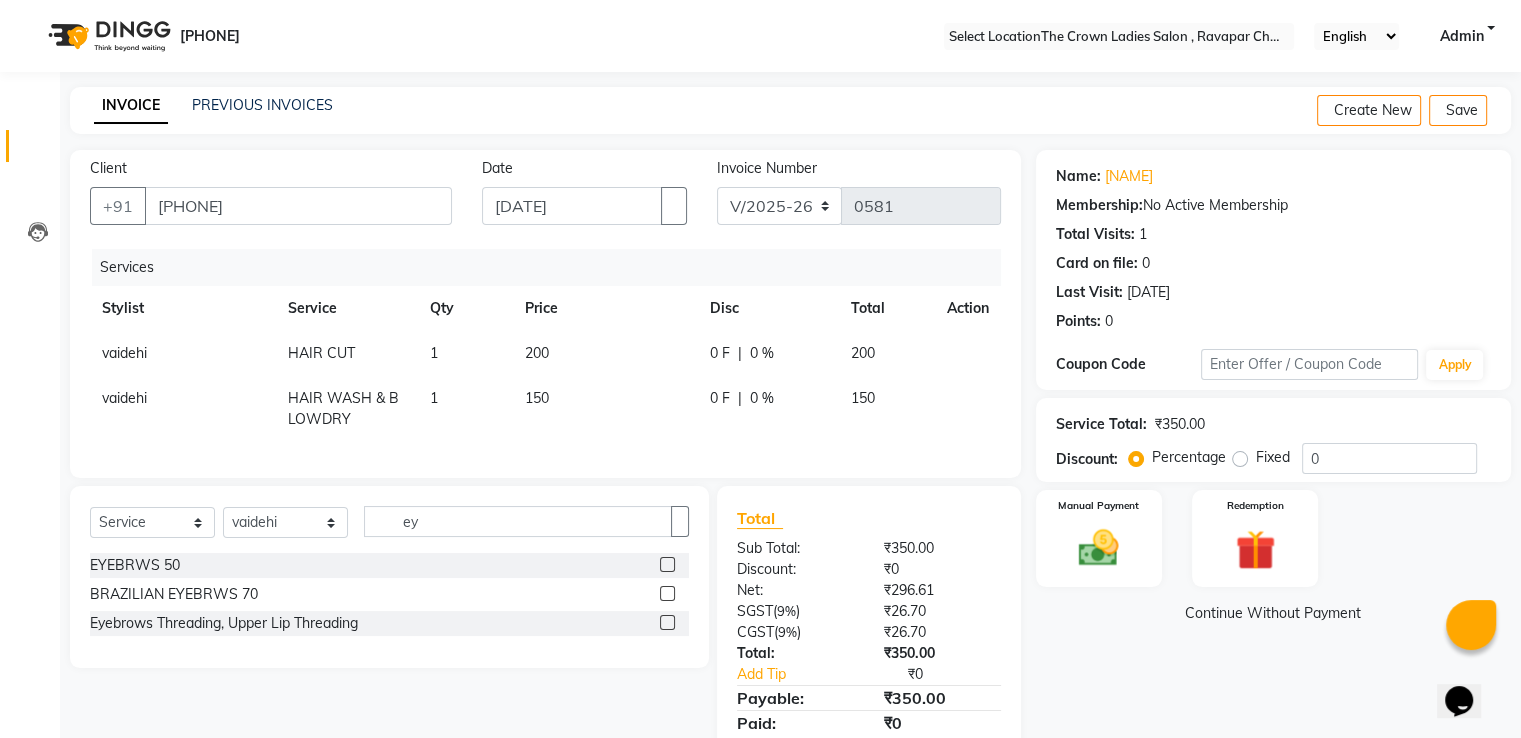 click at bounding box center [667, 564] 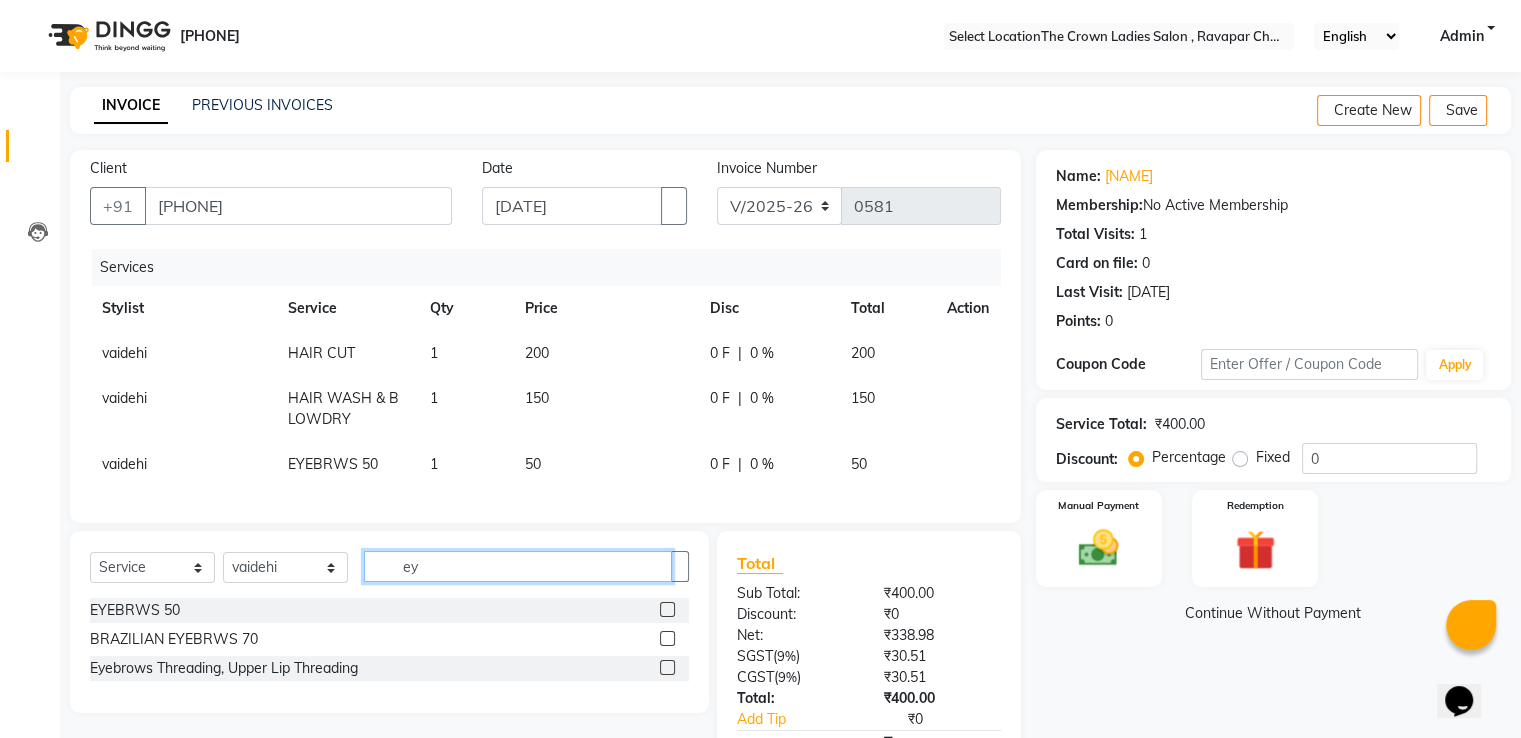 click on "ey" at bounding box center (518, 566) 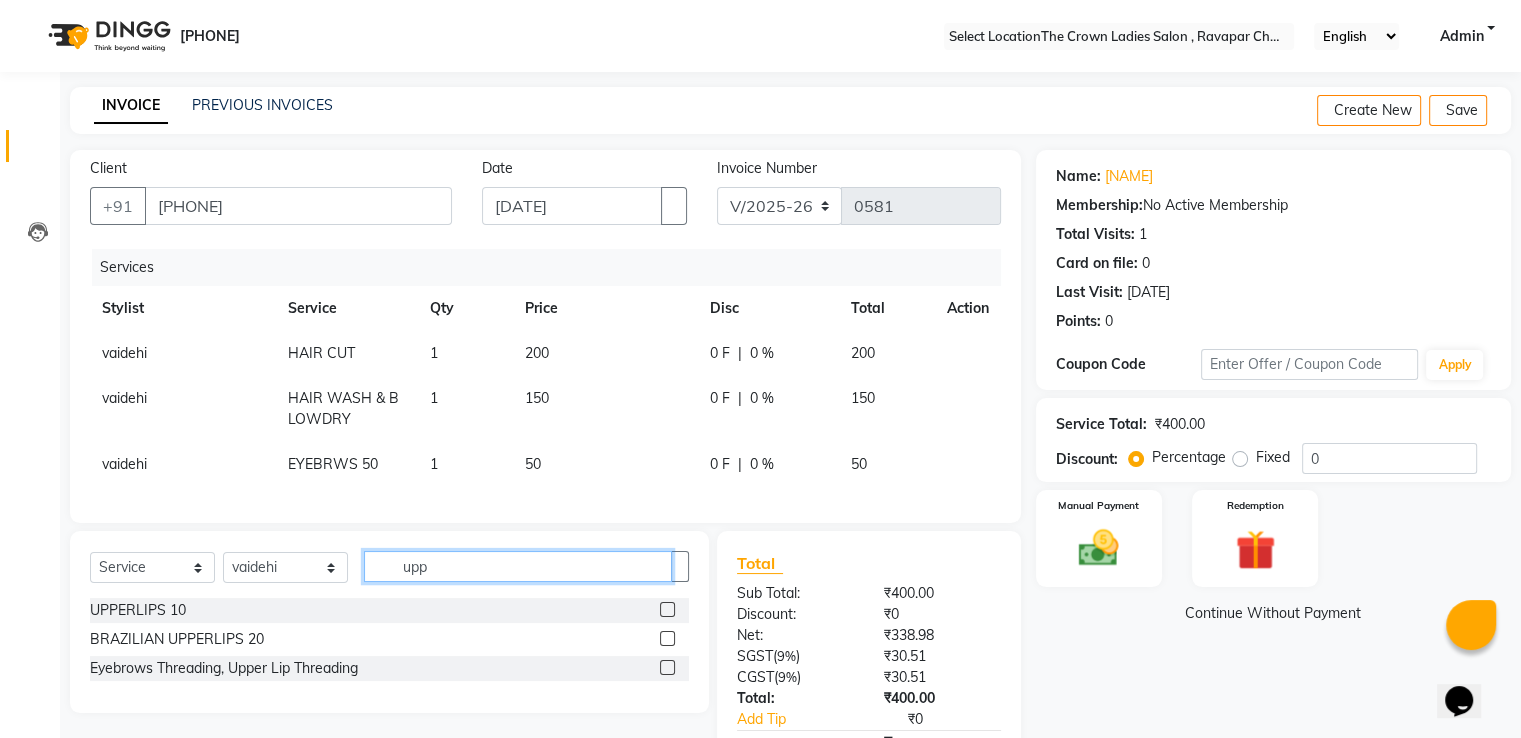 type on "upp" 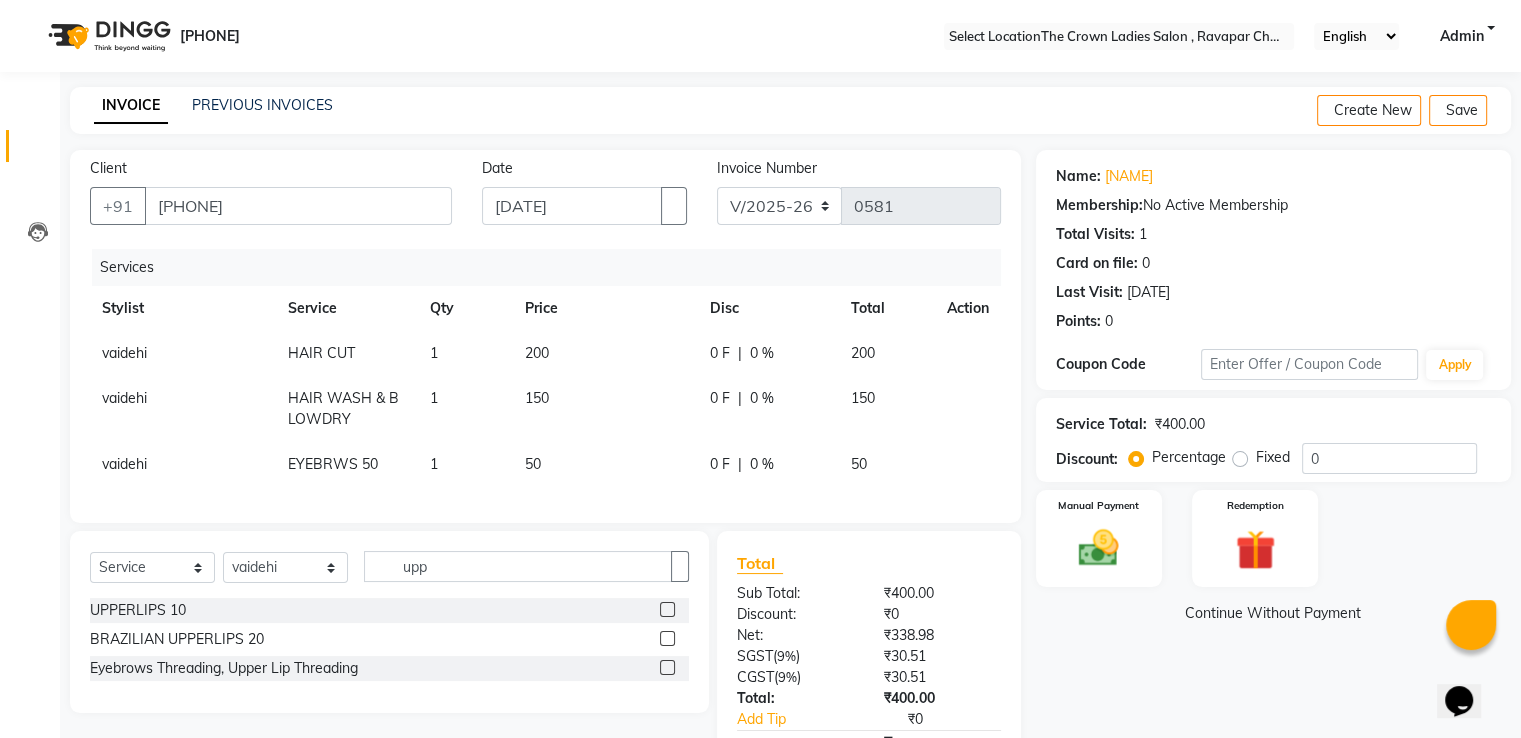 click at bounding box center [667, 638] 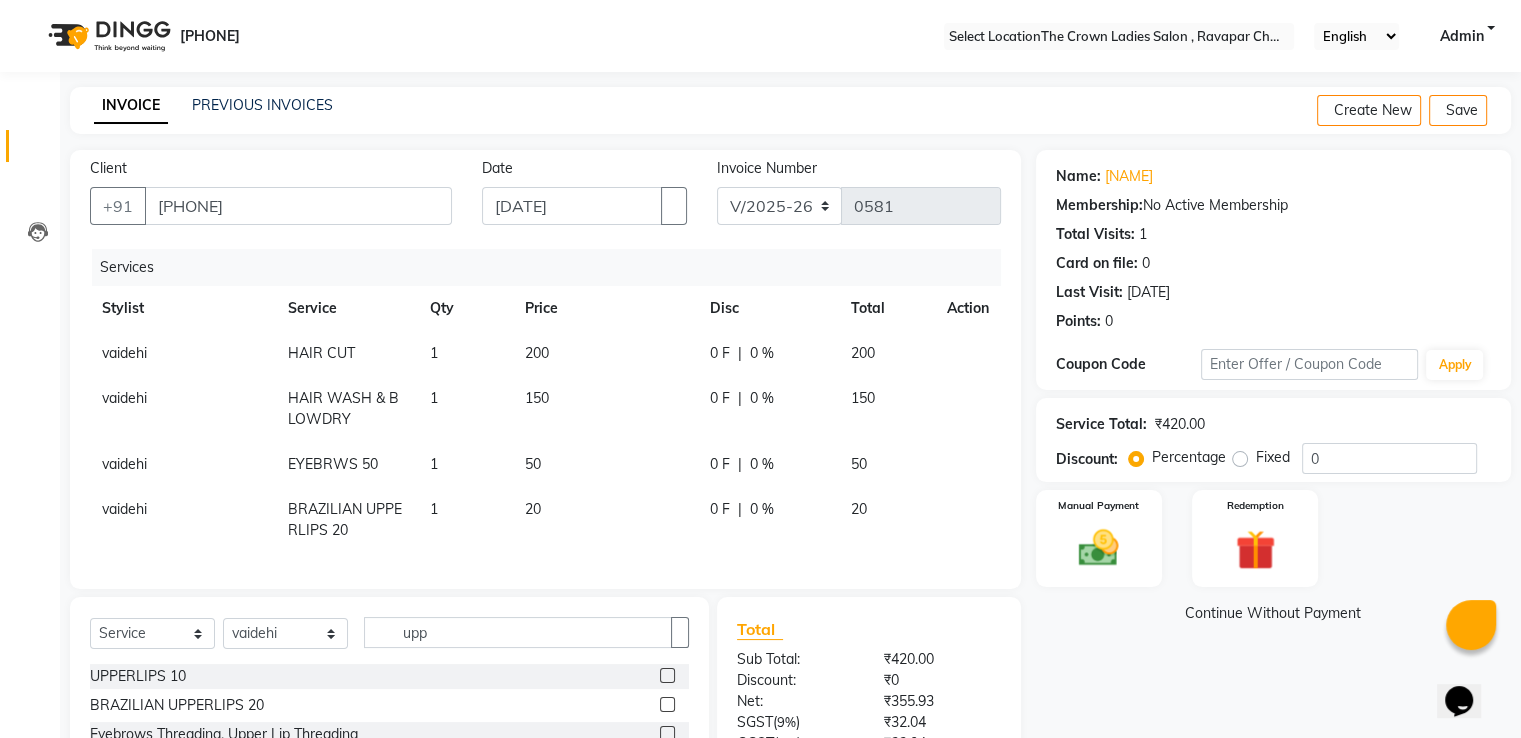click on "20" at bounding box center [605, 353] 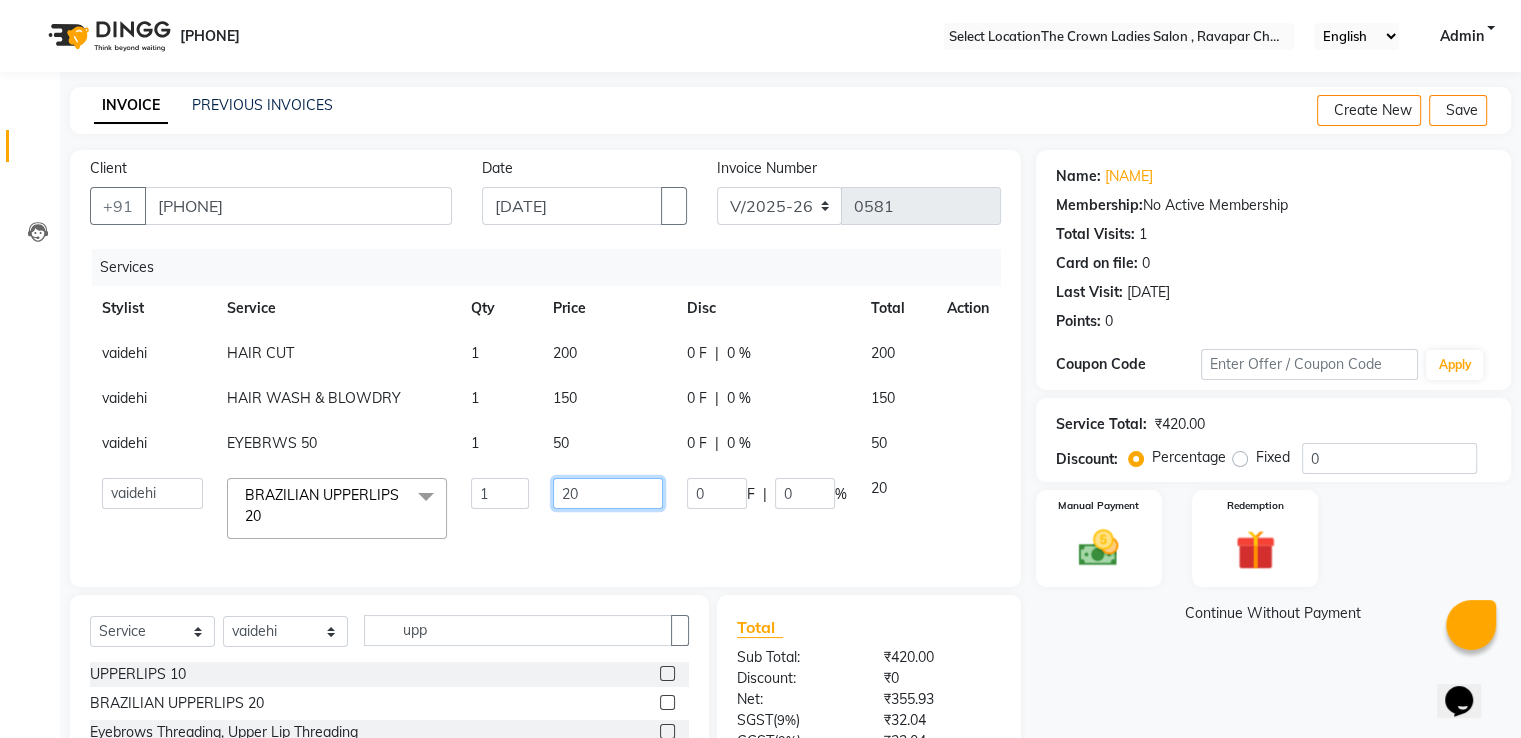 click on "20" at bounding box center [500, 493] 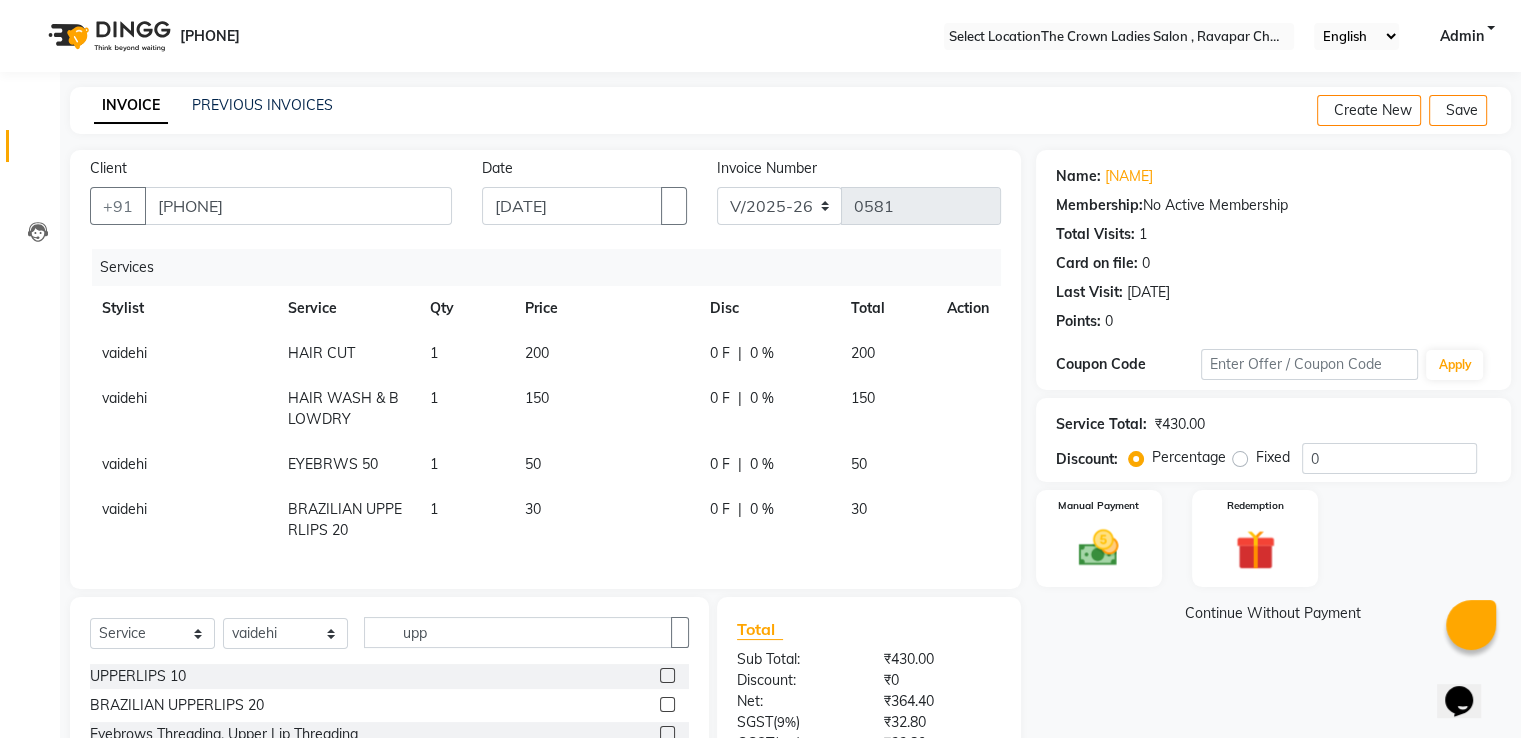 click on "30" at bounding box center (605, 353) 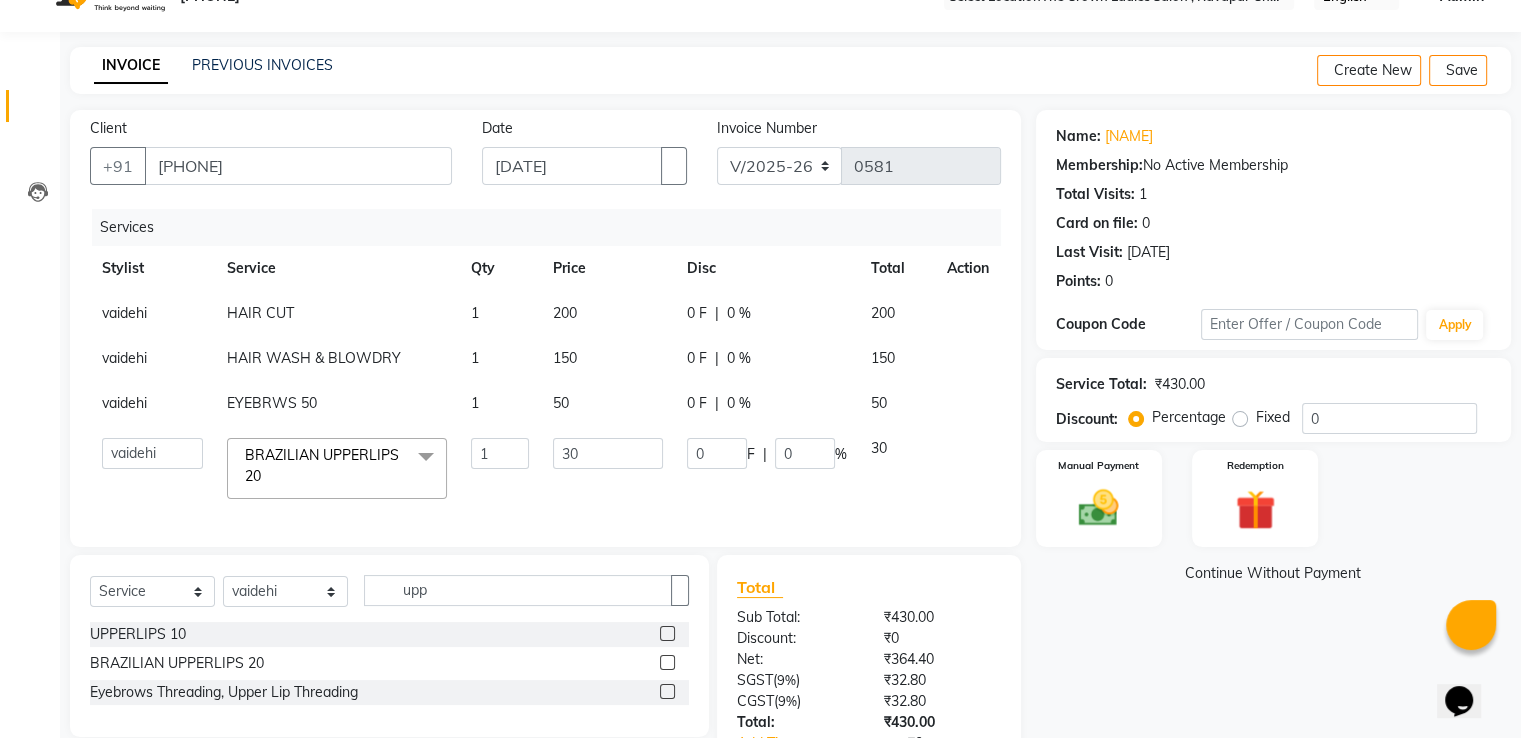 scroll, scrollTop: 196, scrollLeft: 0, axis: vertical 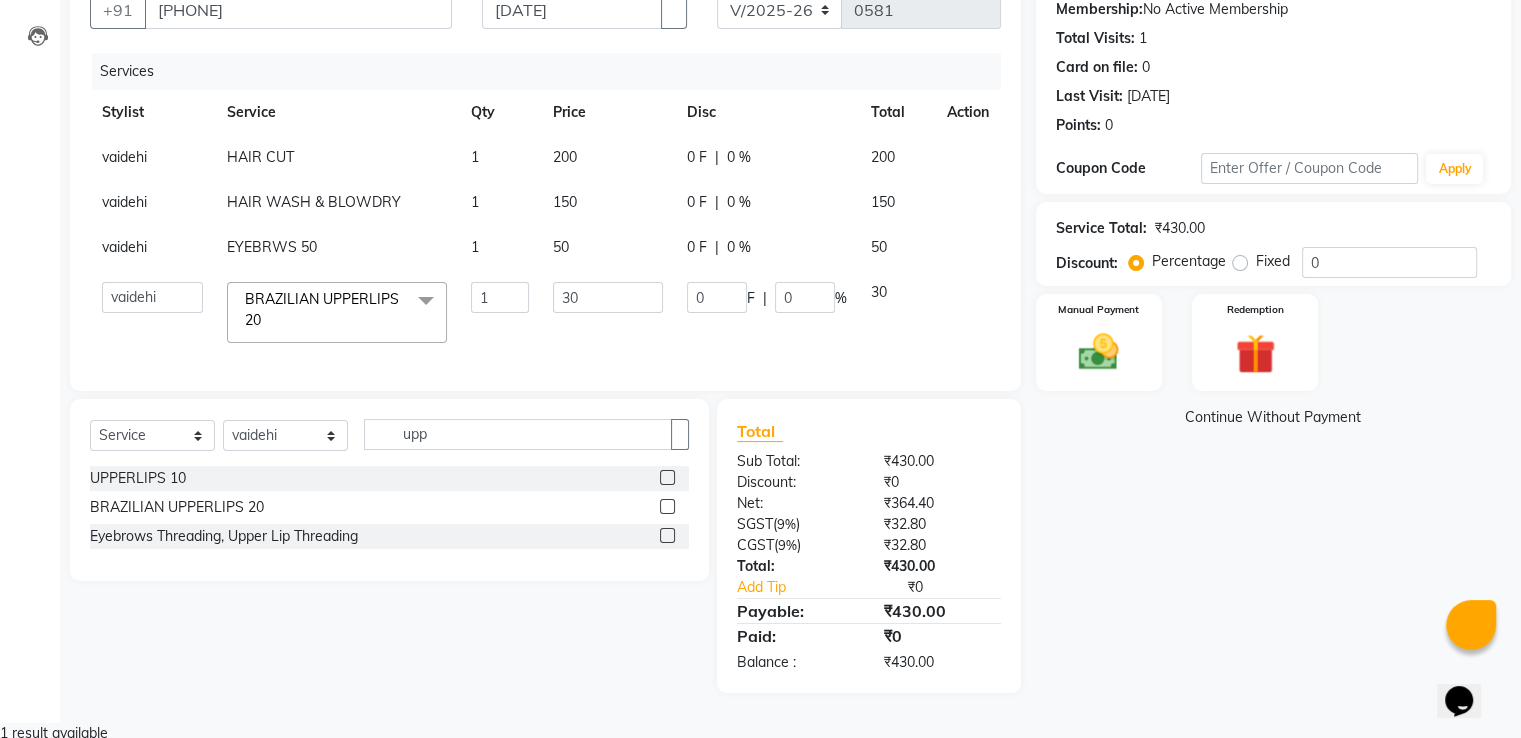 click on "Name: [NAME] Membership: No Active Membership Total Visits: 1 Card on file: 0 Last Visit: [DATE] Points: 0 Coupon Code Apply Service Total: ₹430.00 Discount: Percentage Fixed 0 Manual Payment Redemption Continue Without Payment" at bounding box center [1281, 323] 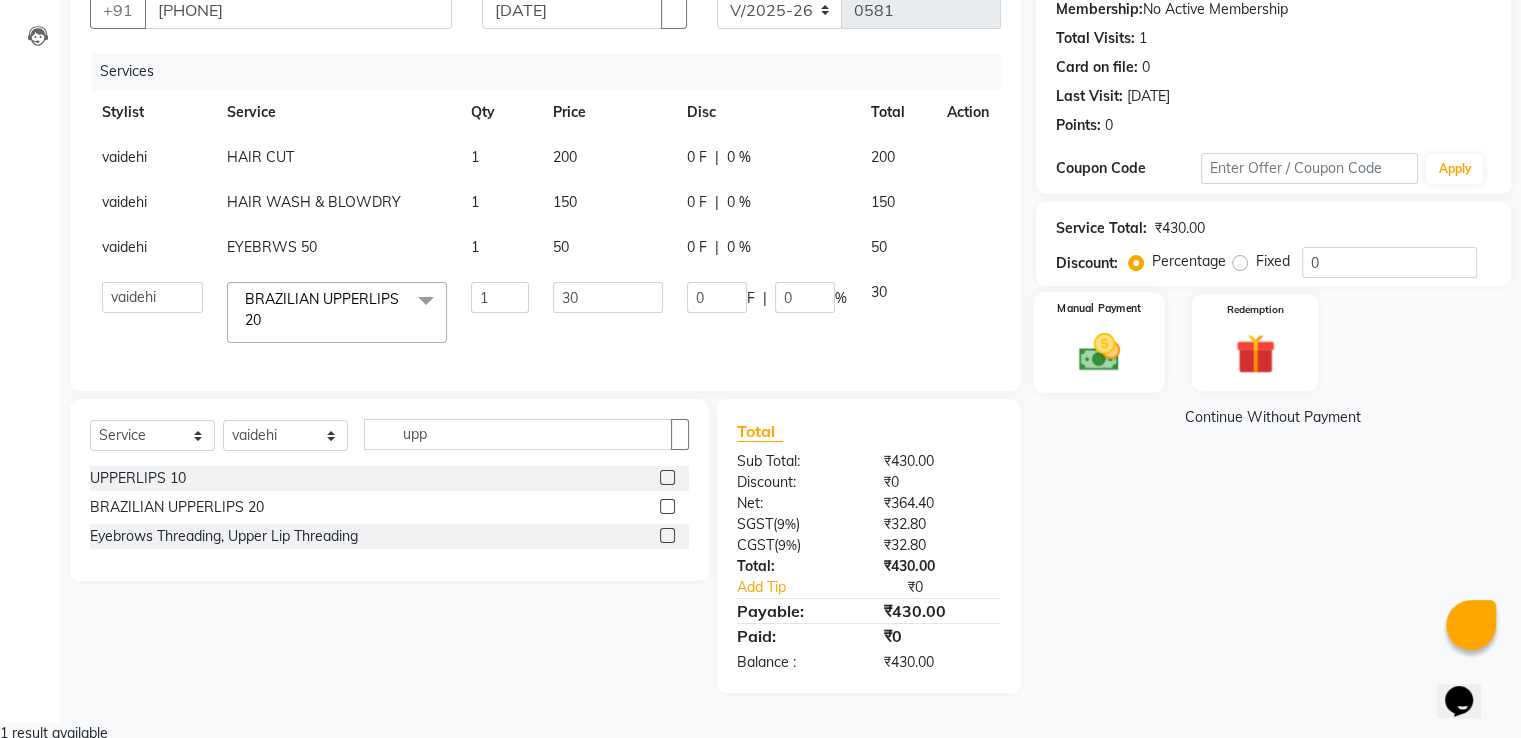 click on "Manual Payment" at bounding box center [1098, 342] 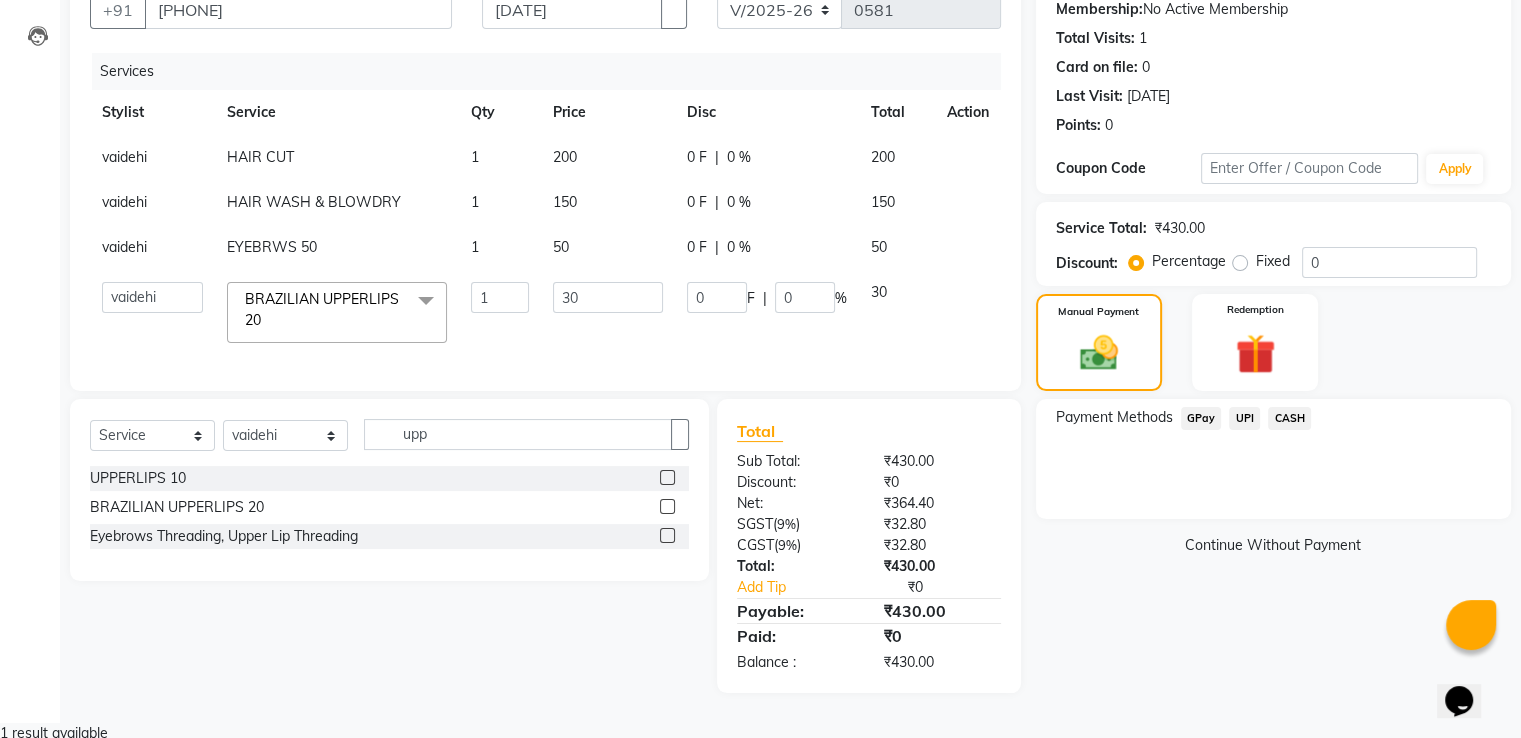 click on "CASH" at bounding box center [1201, 418] 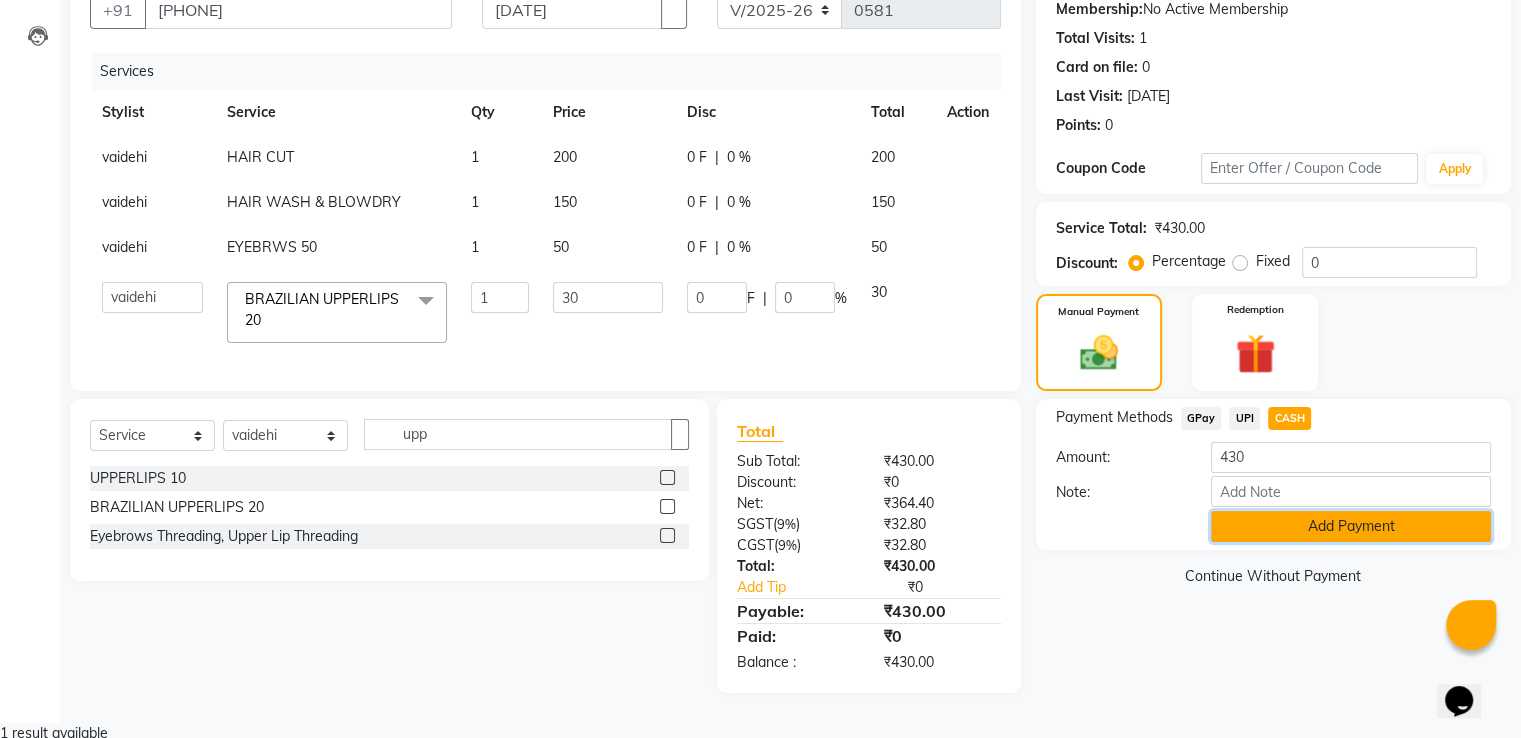 click on "Add Payment" at bounding box center (1351, 526) 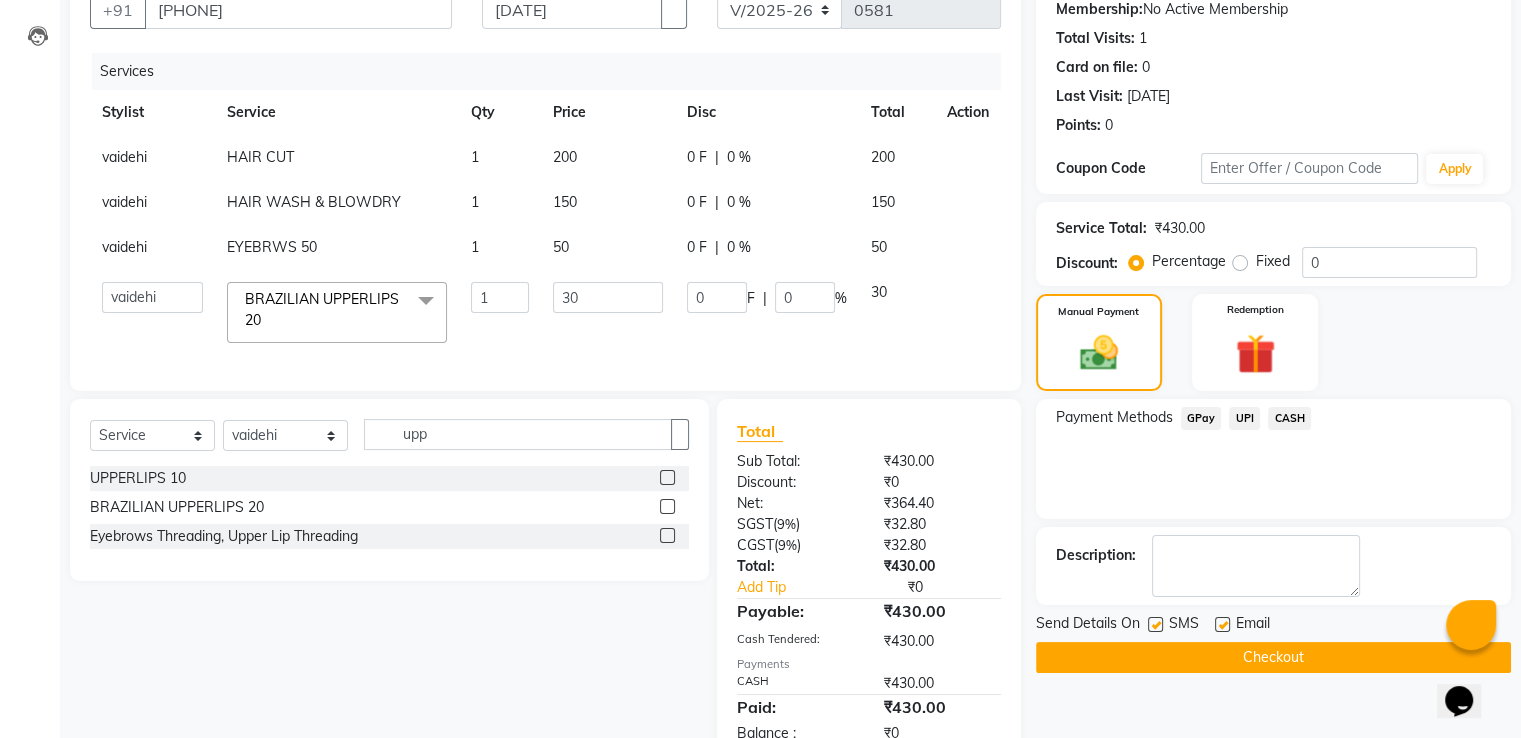 click at bounding box center [1222, 624] 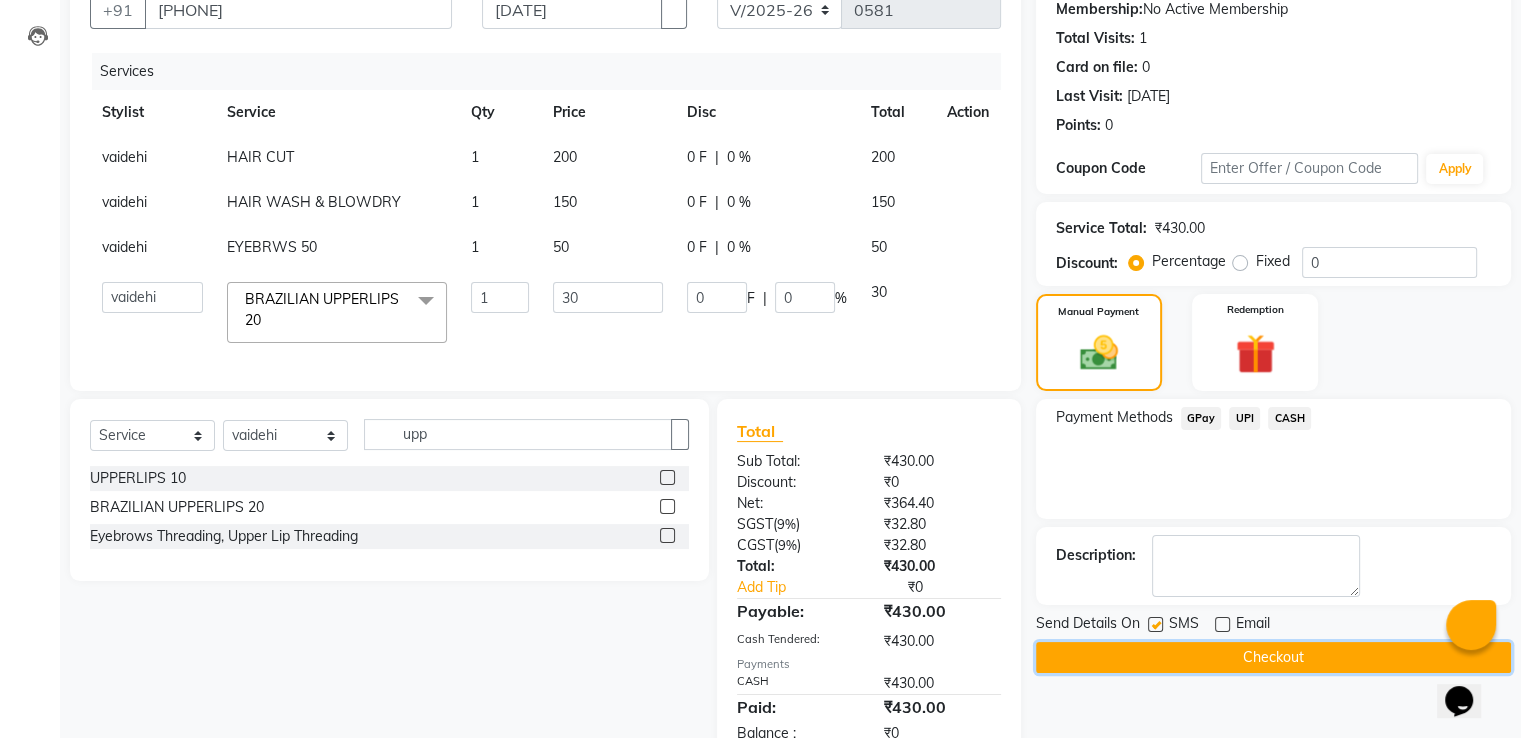 click on "Checkout" at bounding box center (1273, 657) 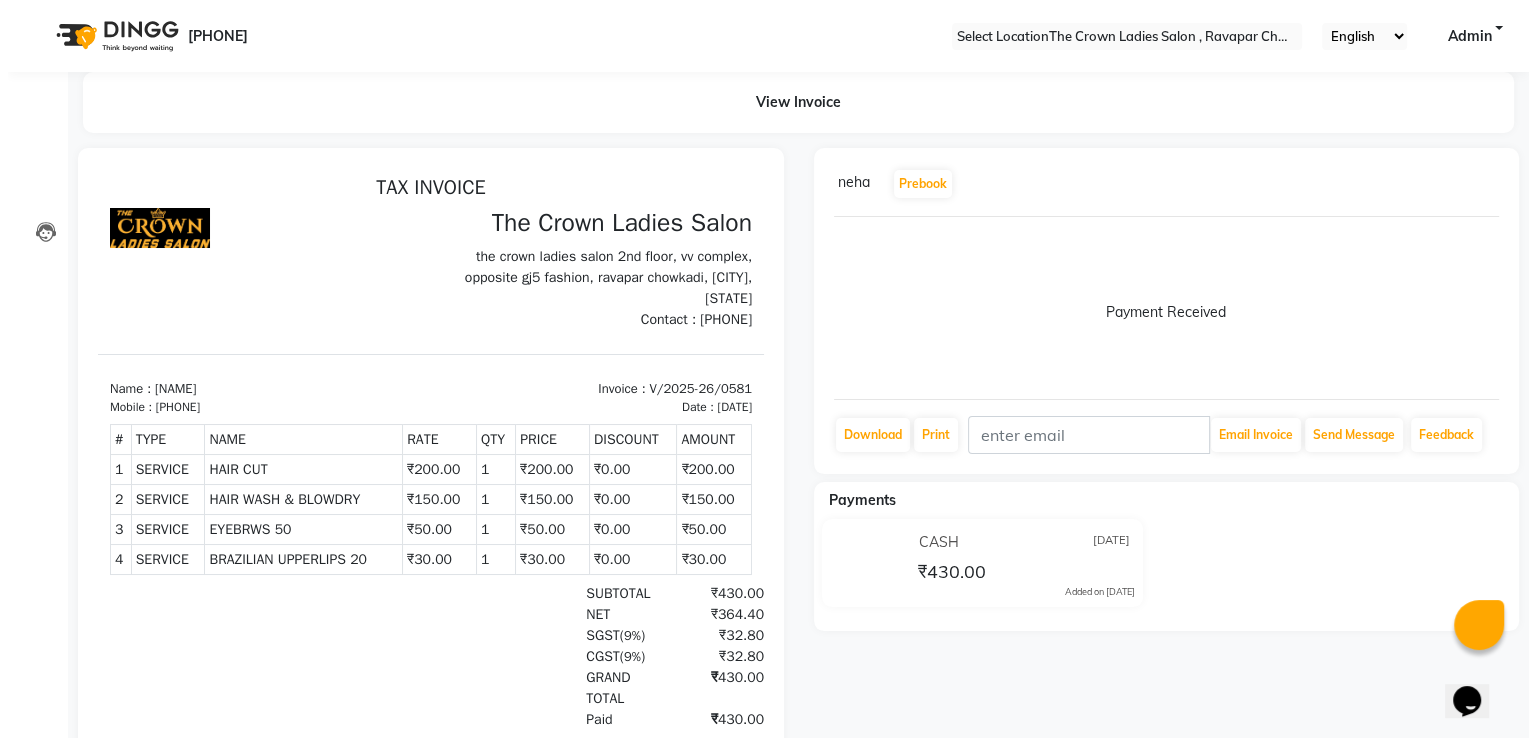 scroll, scrollTop: 0, scrollLeft: 0, axis: both 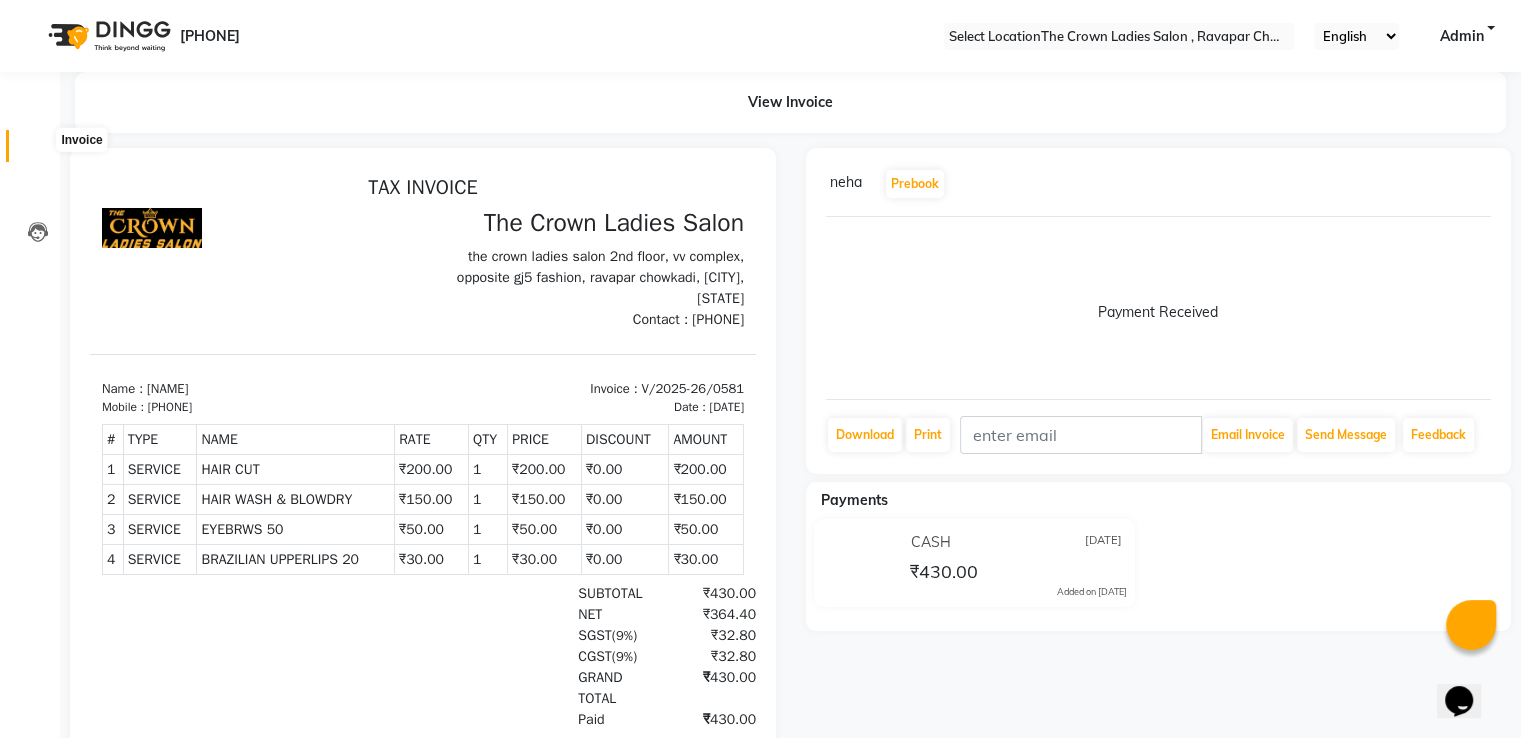 click at bounding box center (38, 151) 